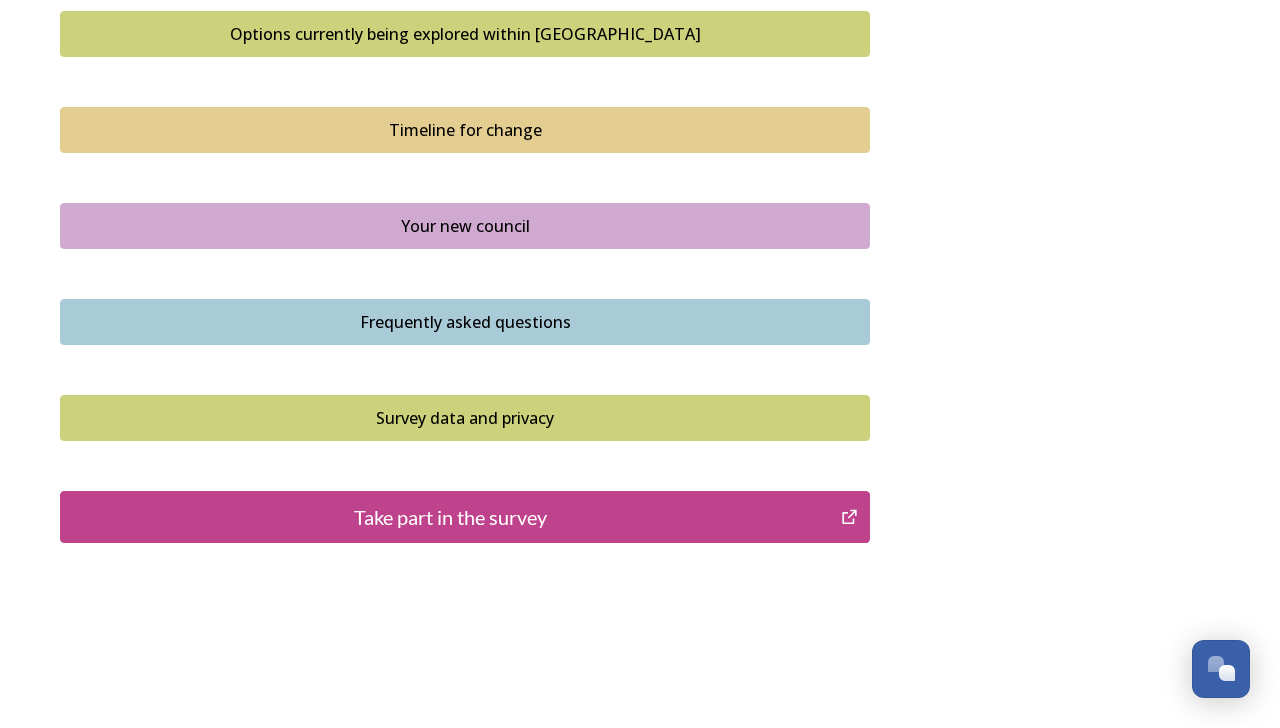 scroll, scrollTop: 1418, scrollLeft: 0, axis: vertical 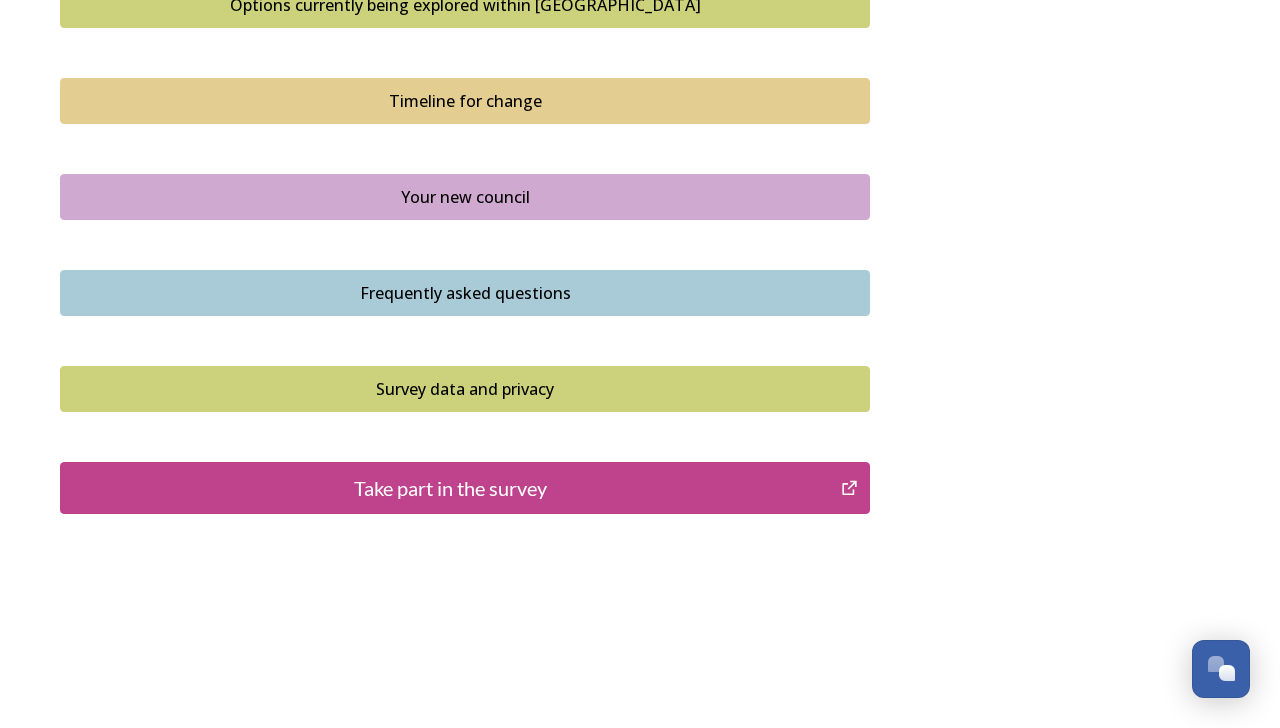 click on "Take part in the survey" at bounding box center (450, 488) 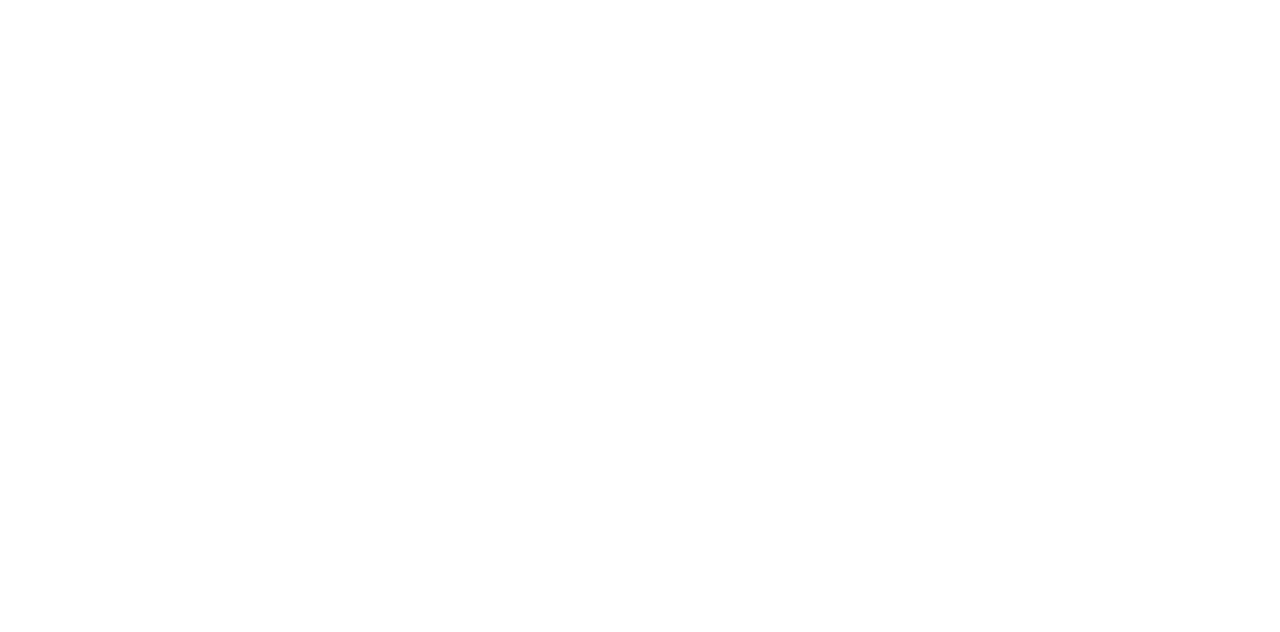 scroll, scrollTop: 0, scrollLeft: 0, axis: both 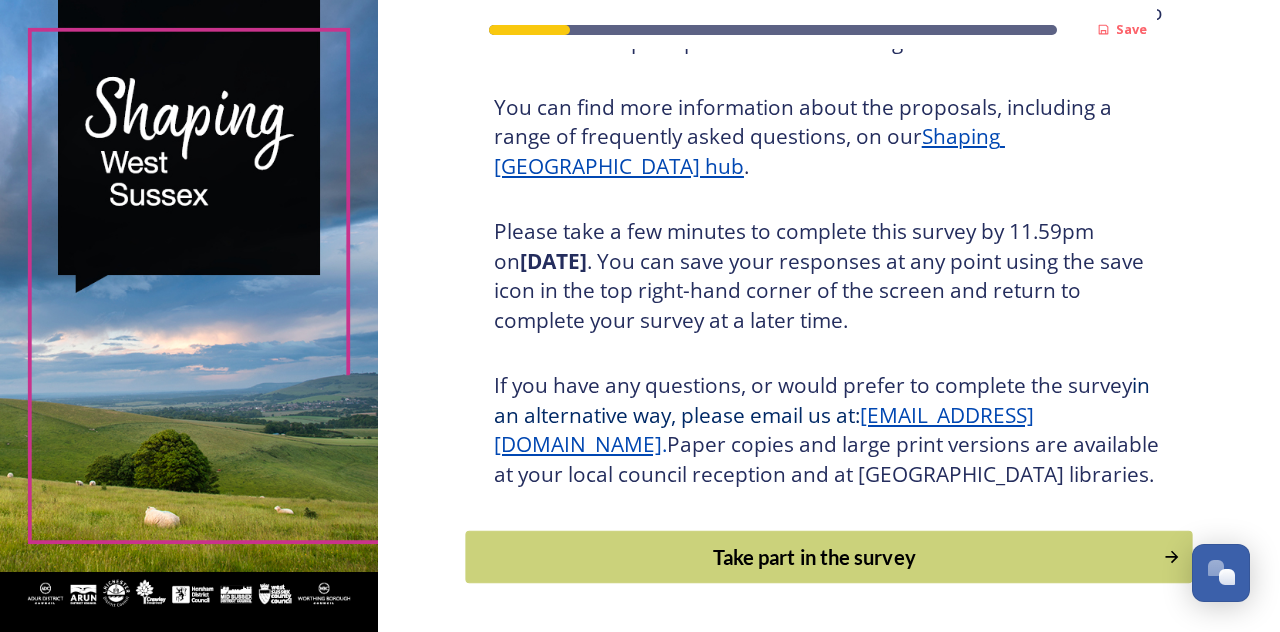 click on "Take part in the survey" at bounding box center [814, 557] 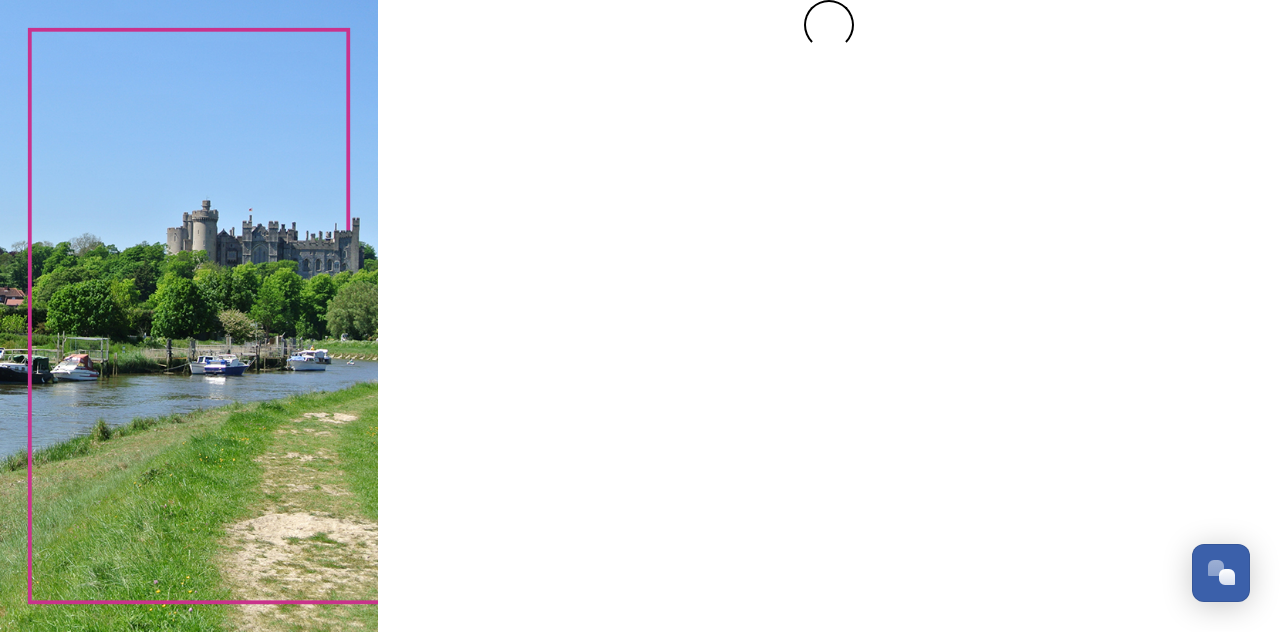 scroll, scrollTop: 0, scrollLeft: 0, axis: both 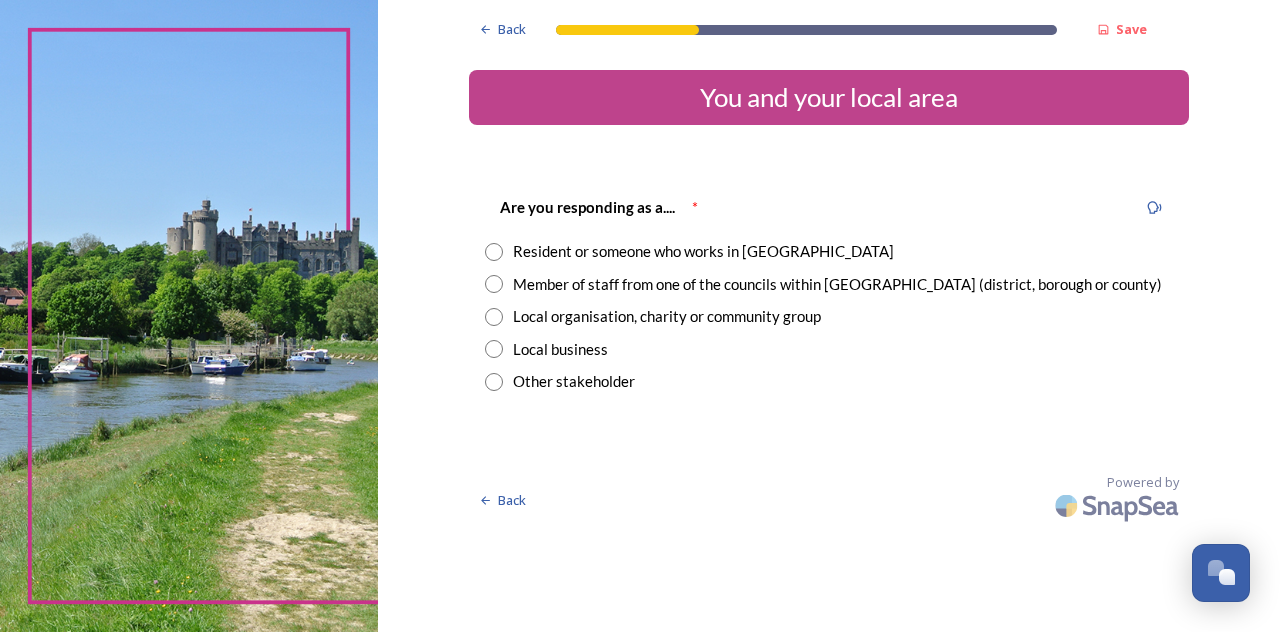 click on "Resident or someone who works in [GEOGRAPHIC_DATA]" at bounding box center (703, 251) 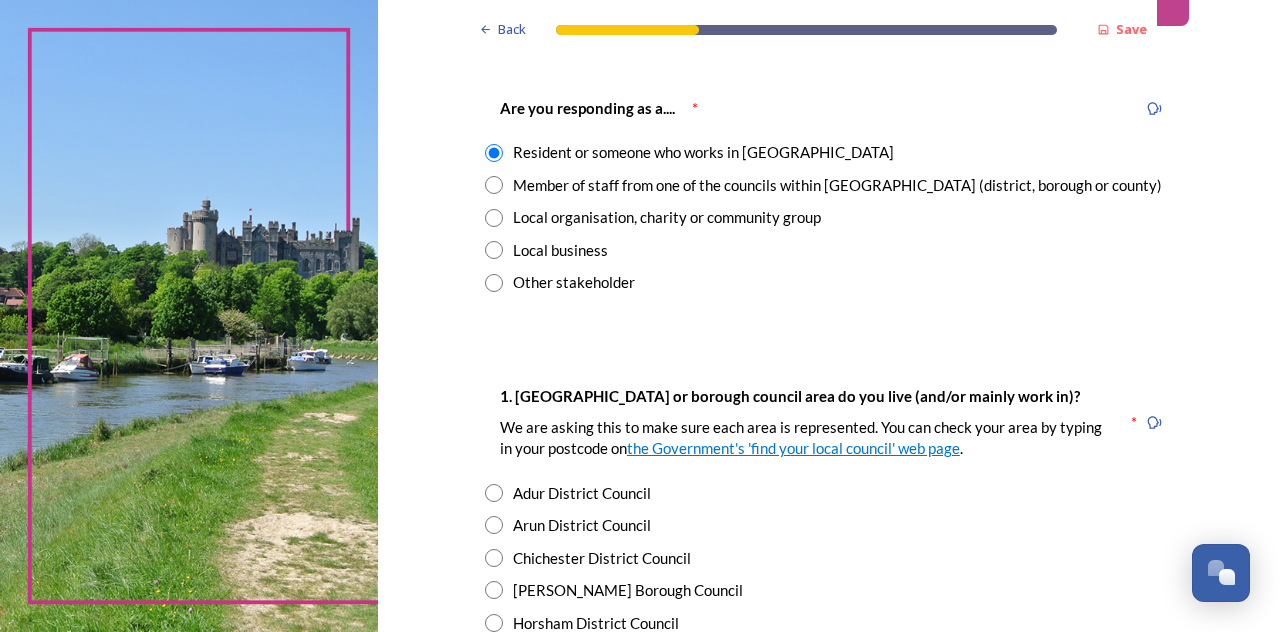 scroll, scrollTop: 111, scrollLeft: 0, axis: vertical 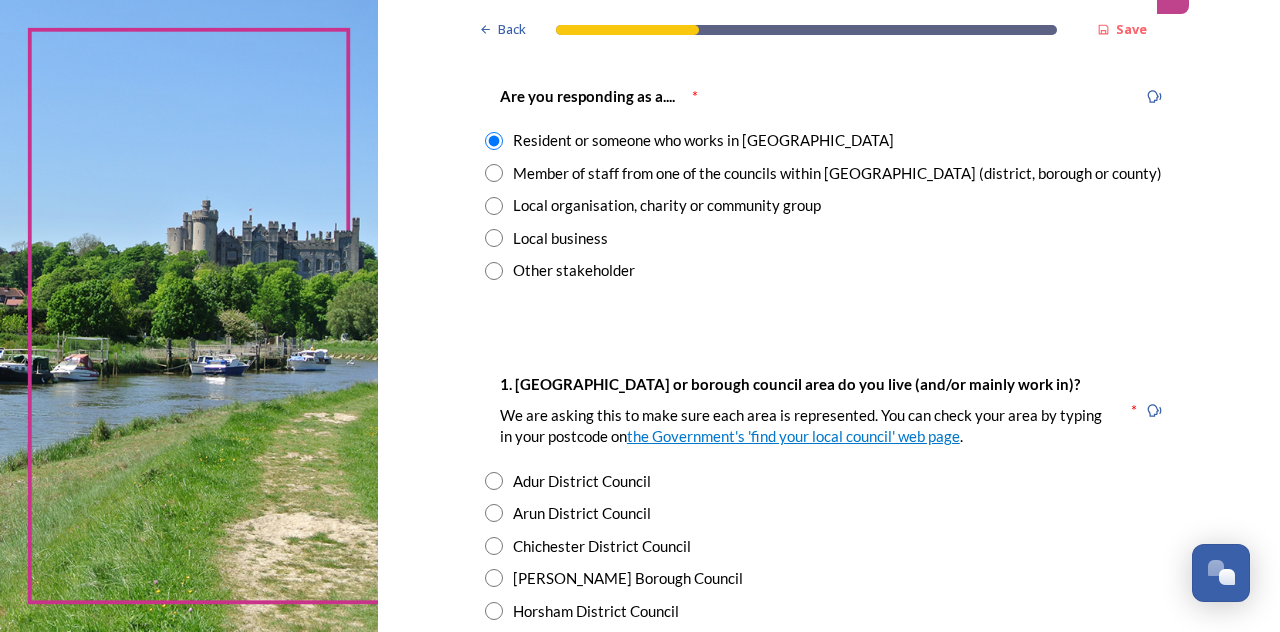 click on "Adur District Council" at bounding box center (582, 481) 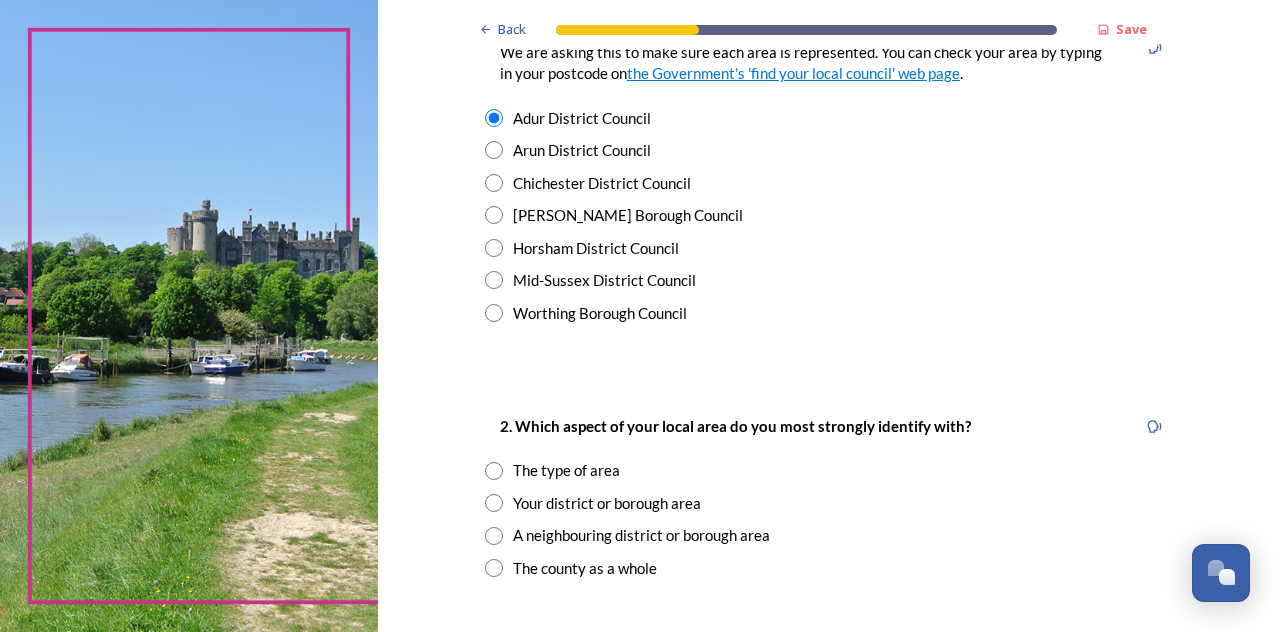 scroll, scrollTop: 487, scrollLeft: 0, axis: vertical 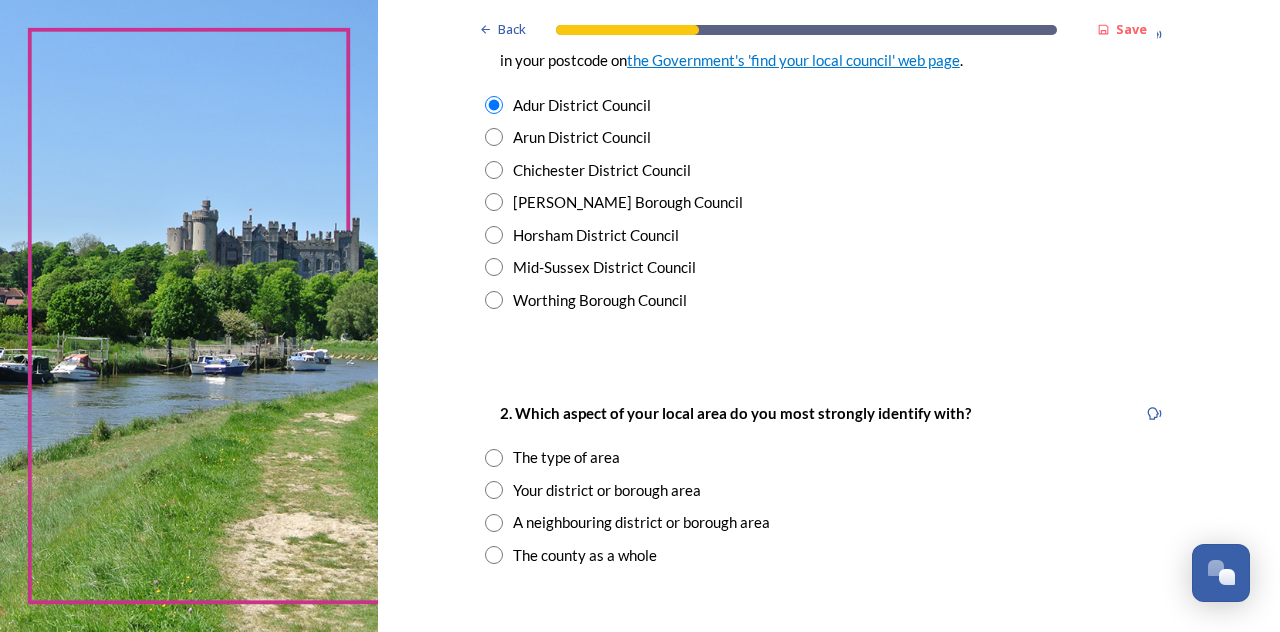 click on "Your district or borough area" at bounding box center (607, 490) 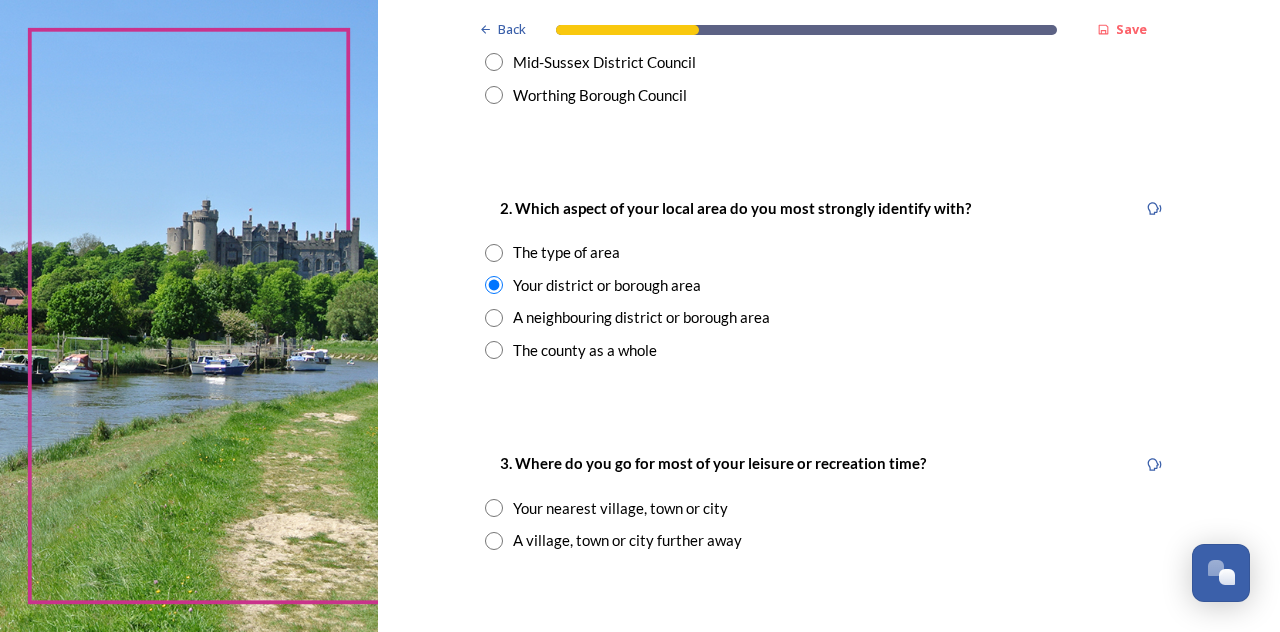 scroll, scrollTop: 697, scrollLeft: 0, axis: vertical 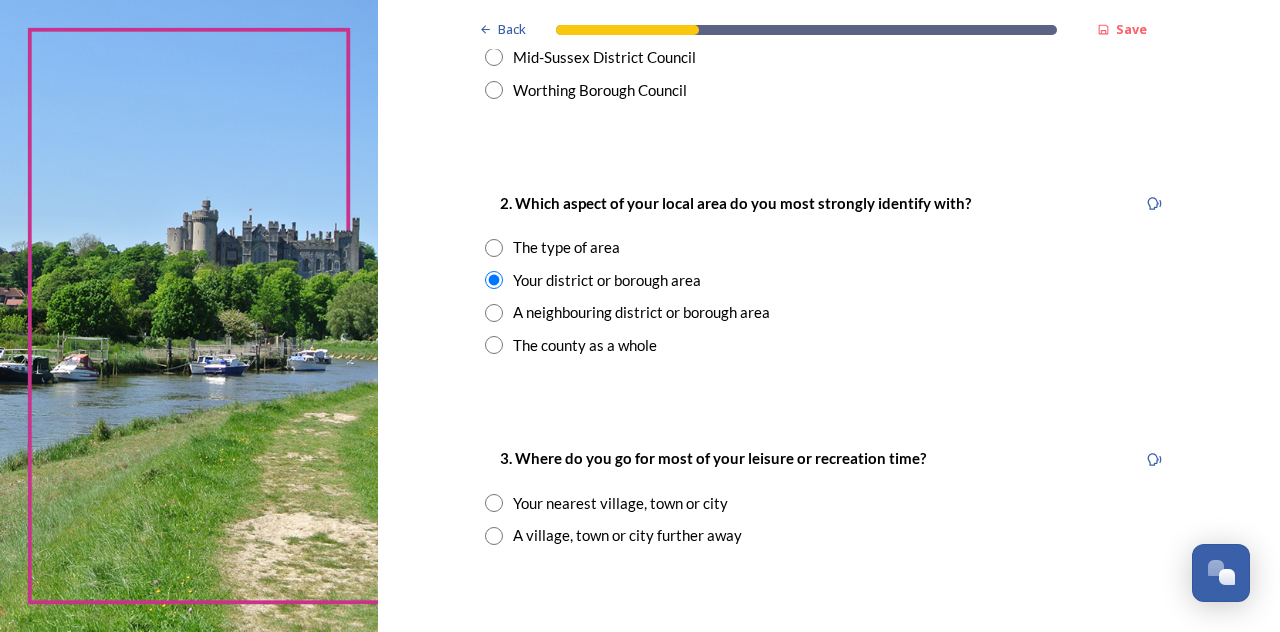 click on "A village, town or city further away" at bounding box center (627, 535) 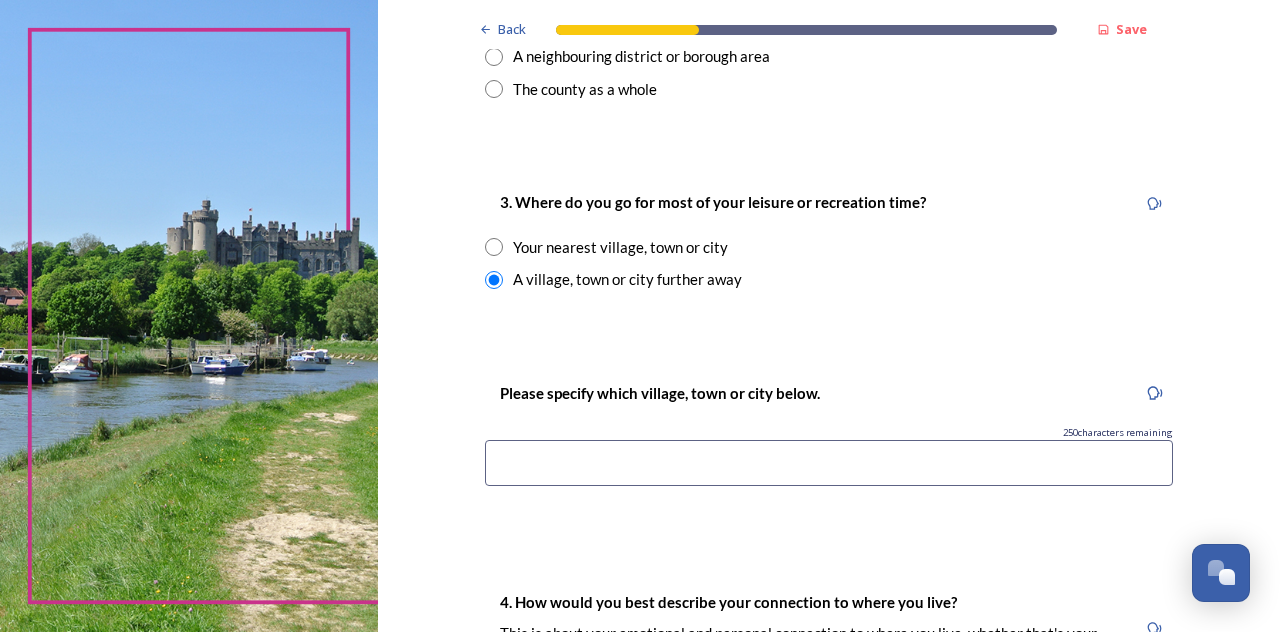 scroll, scrollTop: 962, scrollLeft: 0, axis: vertical 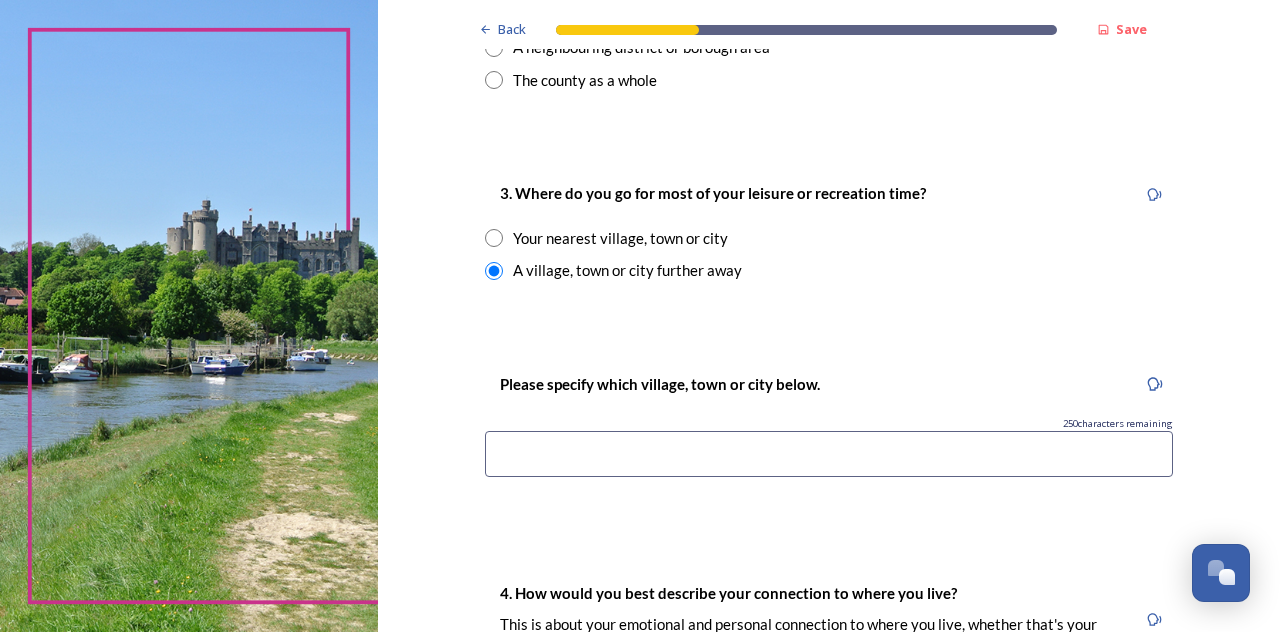 click at bounding box center (829, 454) 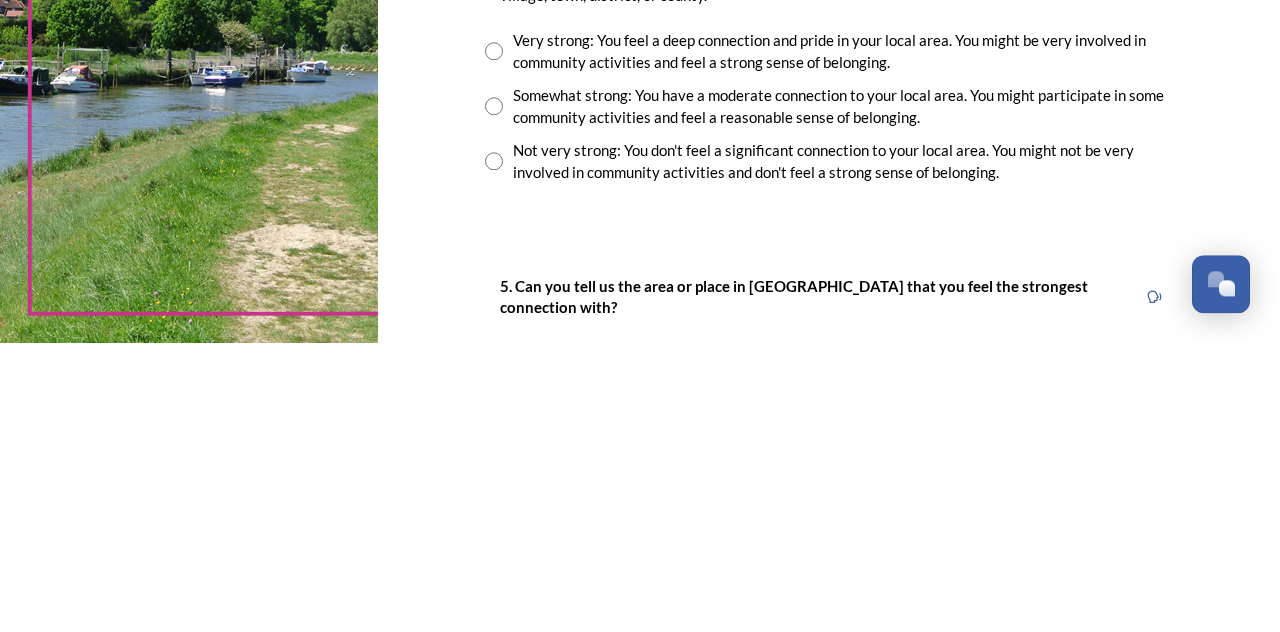 scroll, scrollTop: 1317, scrollLeft: 0, axis: vertical 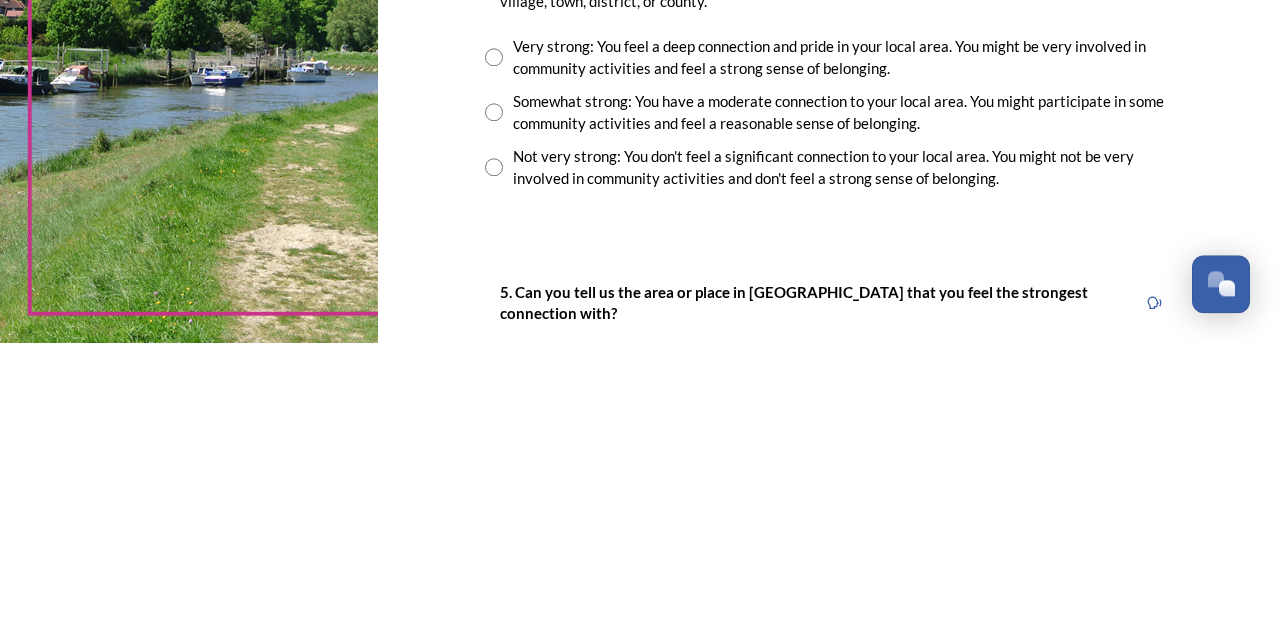 type on "Worthing" 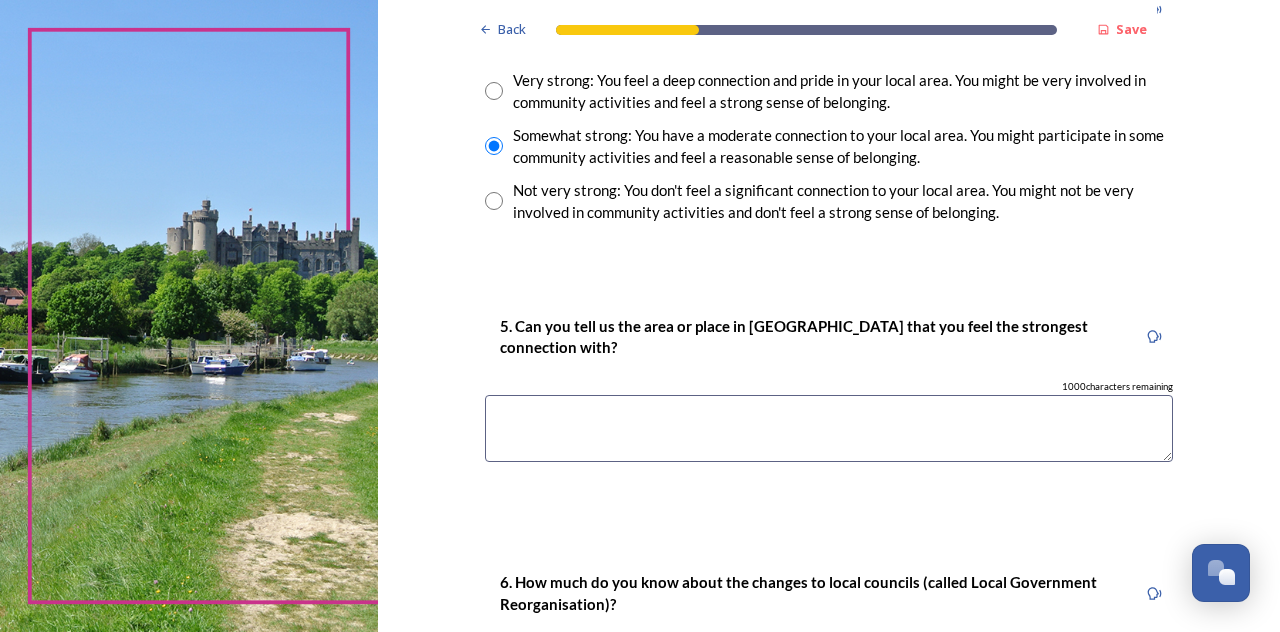 scroll, scrollTop: 1573, scrollLeft: 0, axis: vertical 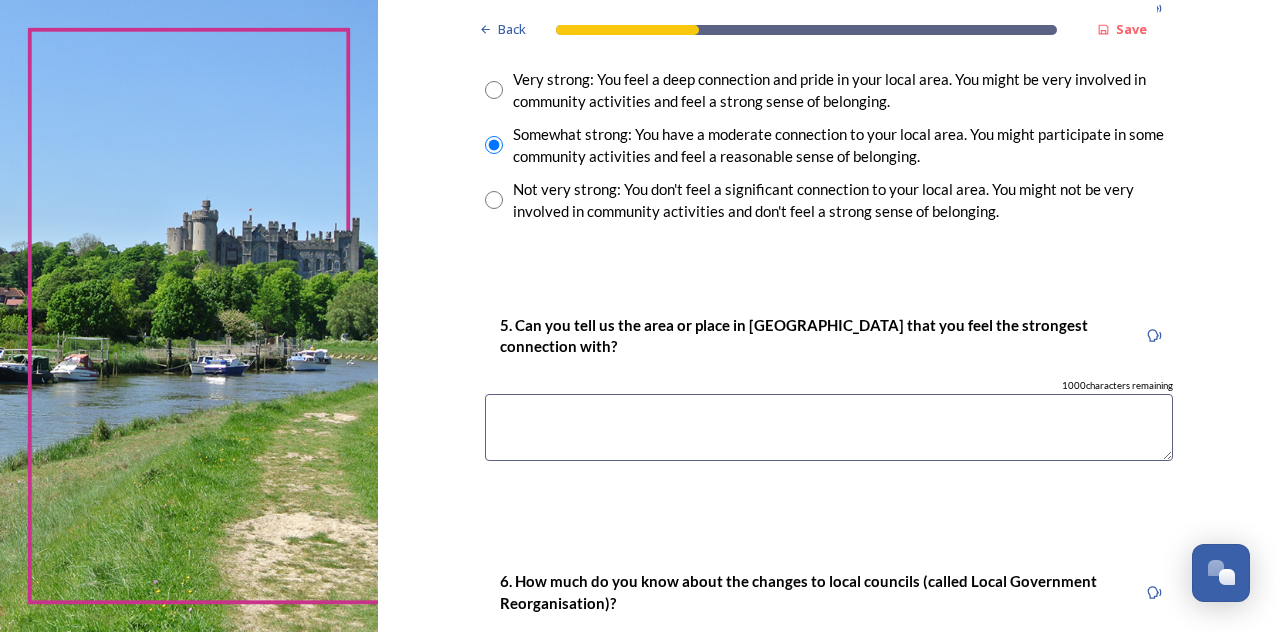 click at bounding box center [829, 427] 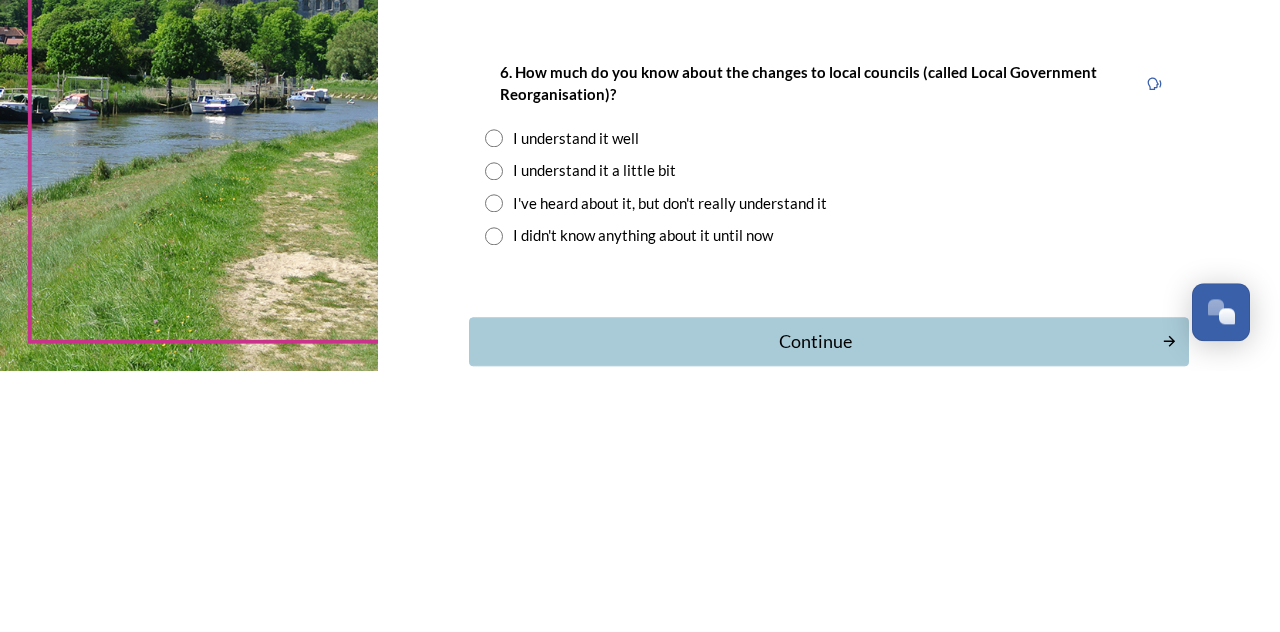 scroll, scrollTop: 1824, scrollLeft: 0, axis: vertical 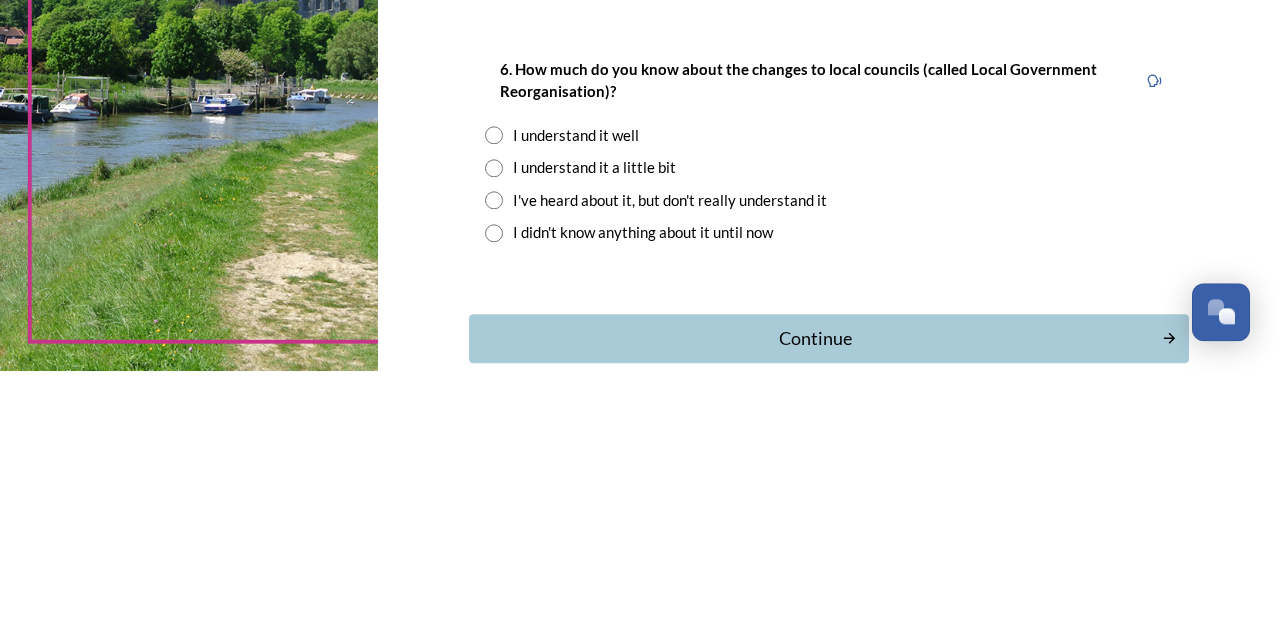 type on "Sompting" 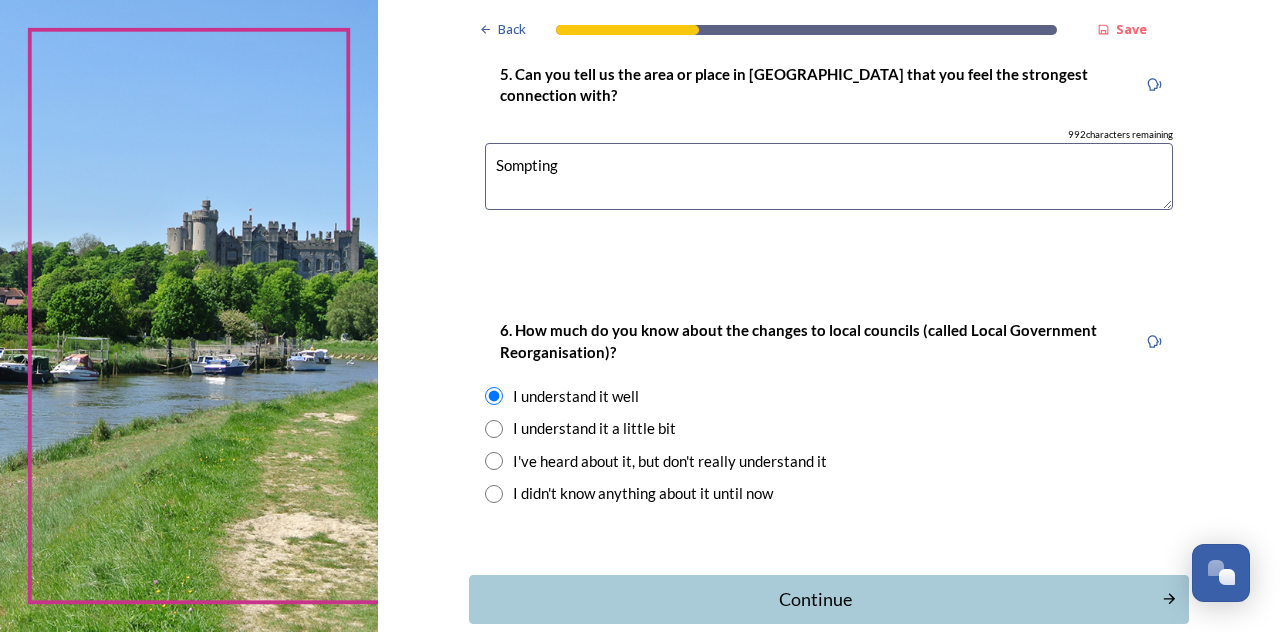 scroll, scrollTop: 1834, scrollLeft: 0, axis: vertical 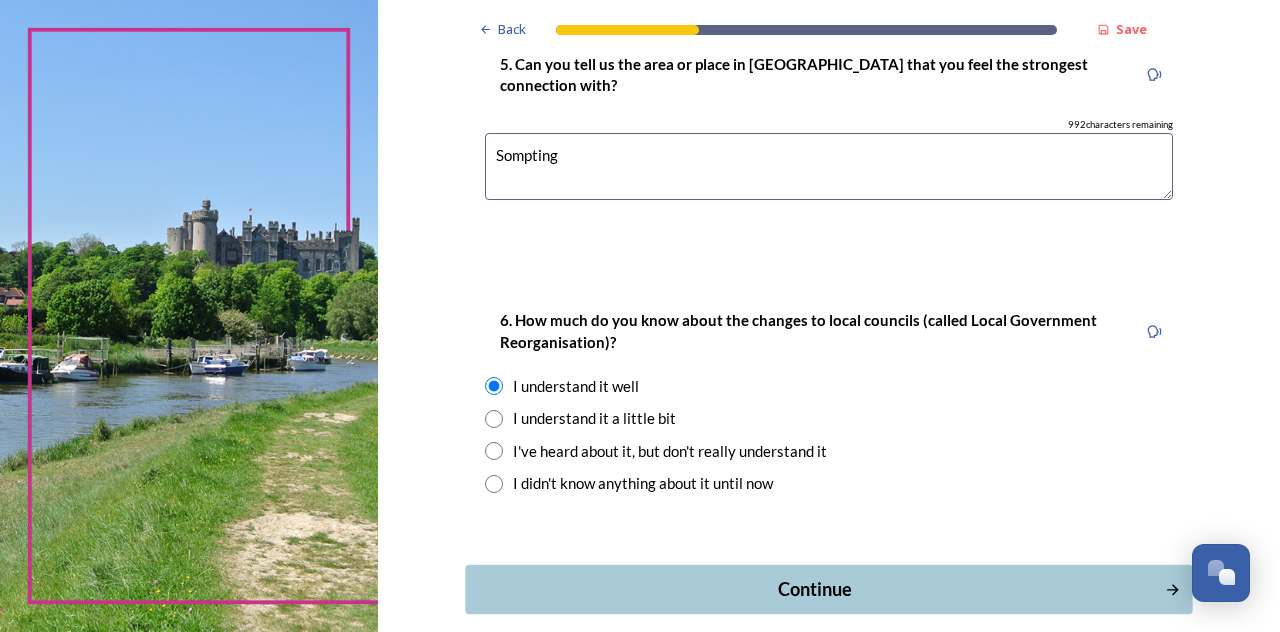 click on "Continue" at bounding box center [814, 589] 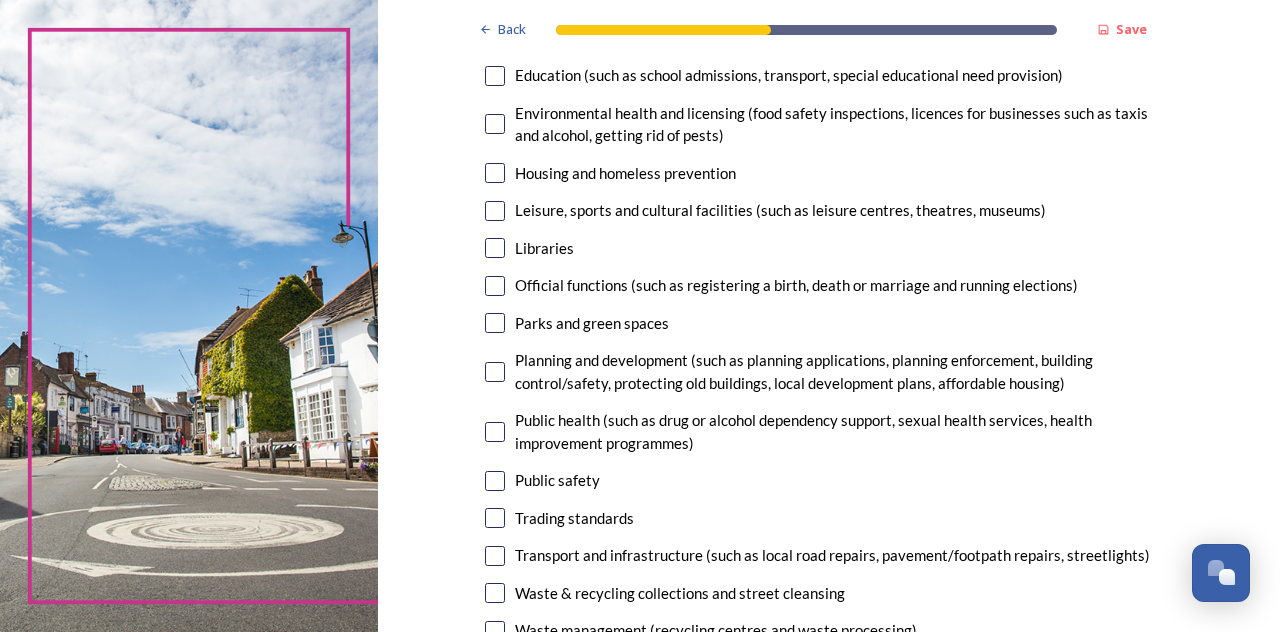 scroll, scrollTop: 457, scrollLeft: 0, axis: vertical 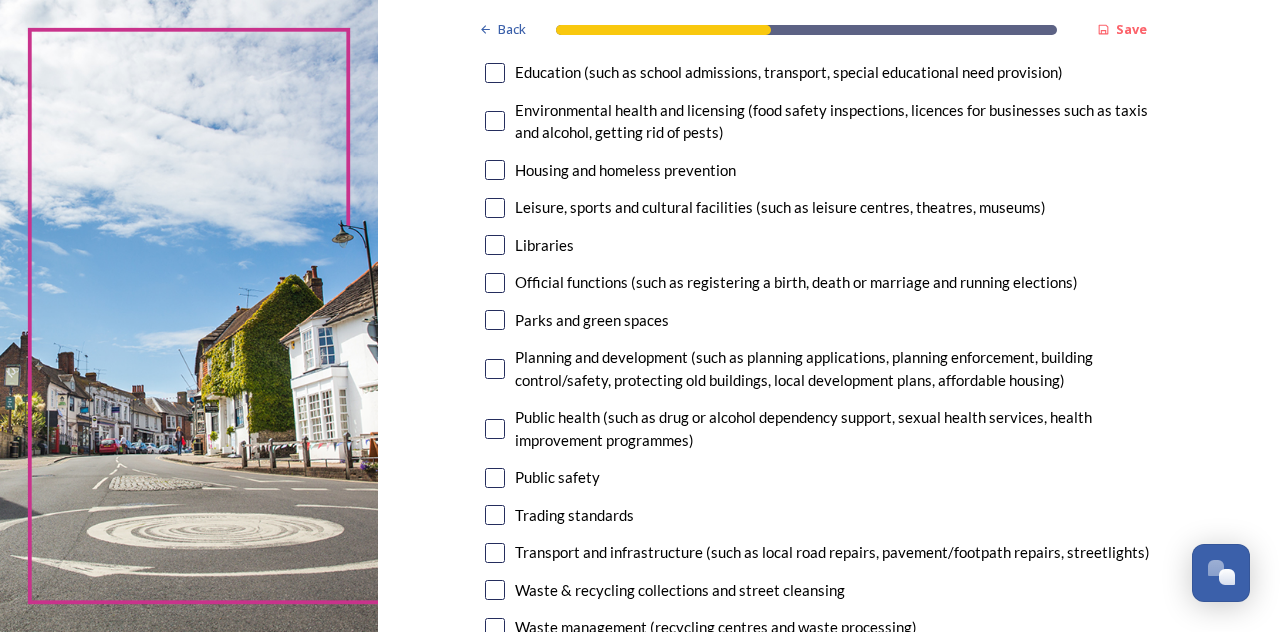 click on "Waste management (recycling centres and waste processing)" at bounding box center (716, 627) 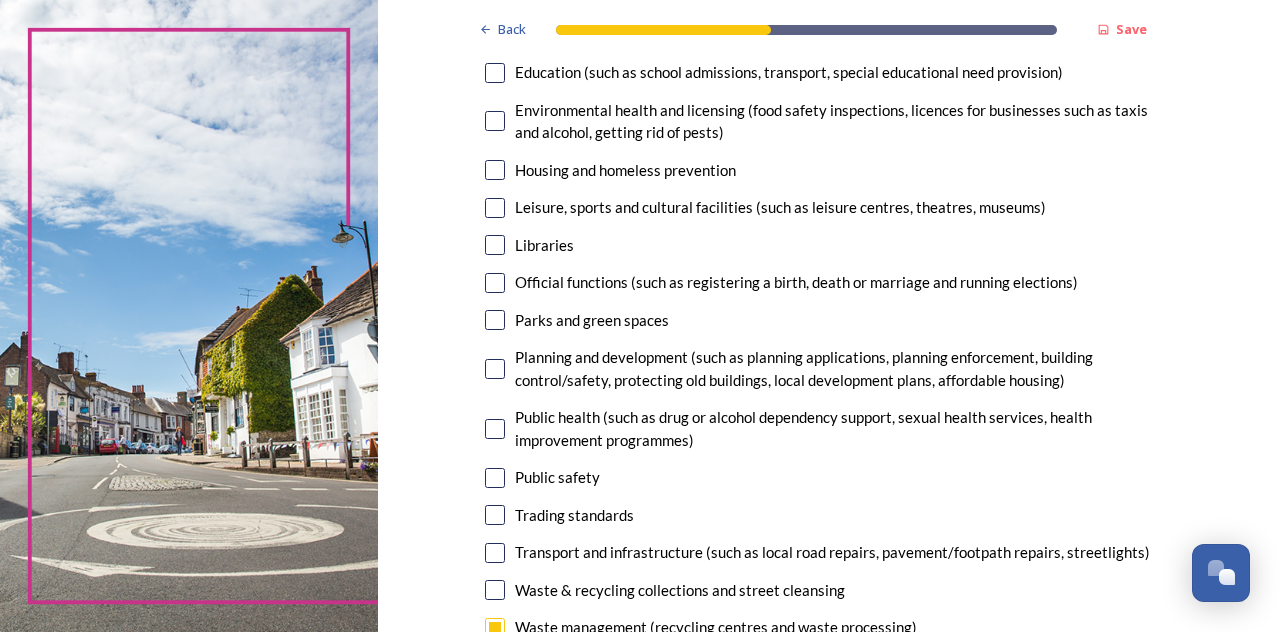 checkbox on "true" 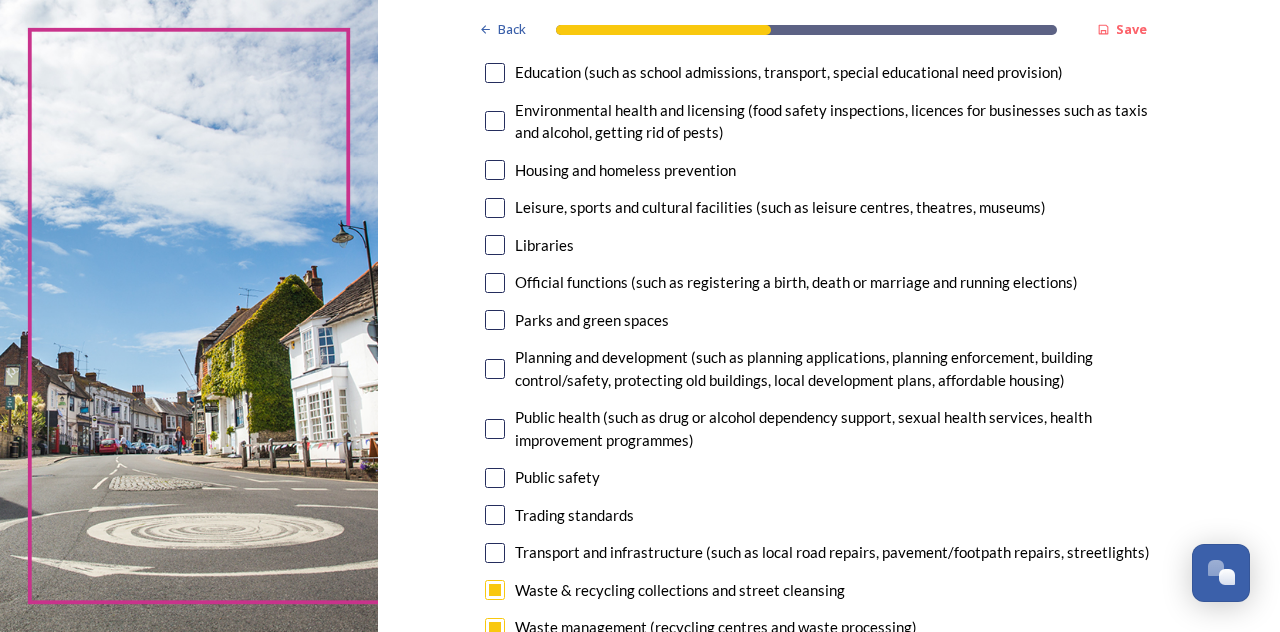 checkbox on "true" 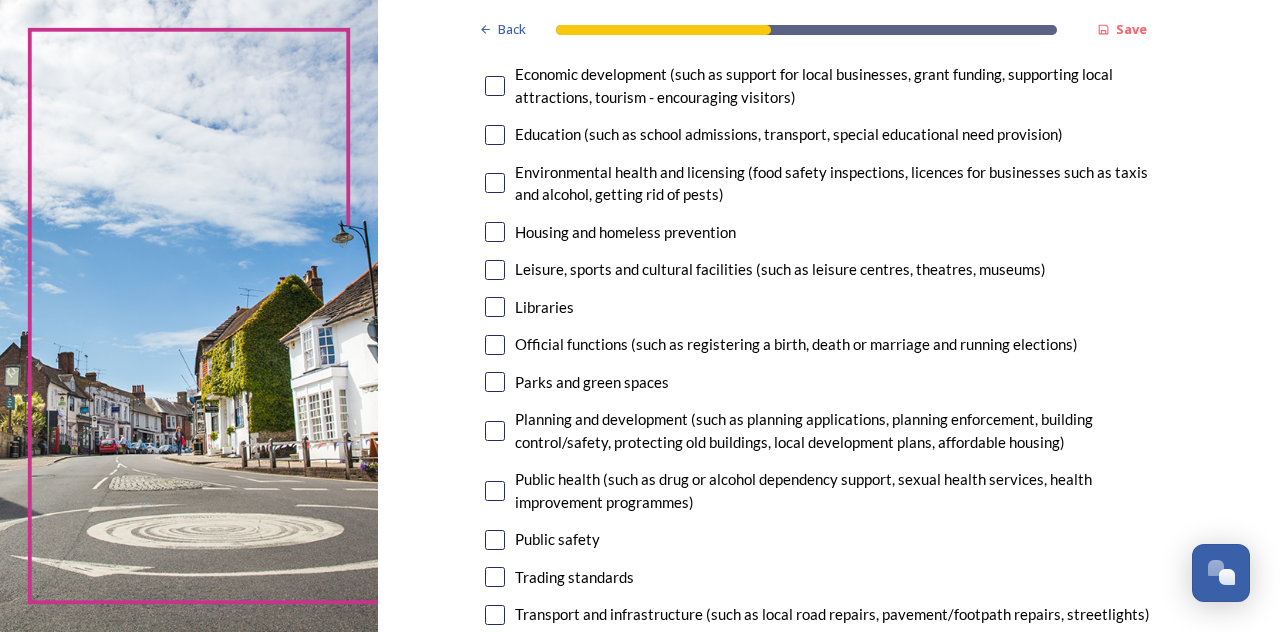 scroll, scrollTop: 388, scrollLeft: 0, axis: vertical 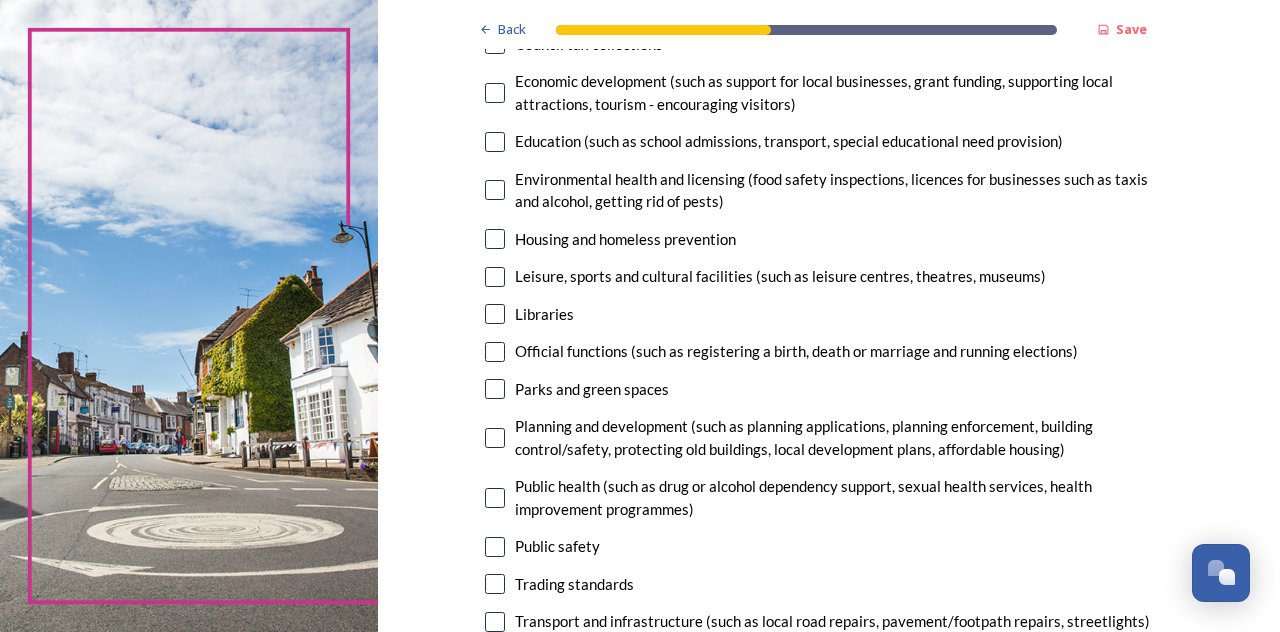 click on "Planning and development (such as planning applications, planning enforcement, building control/safety, protecting old buildings, local development plans, affordable housing)" at bounding box center [844, 437] 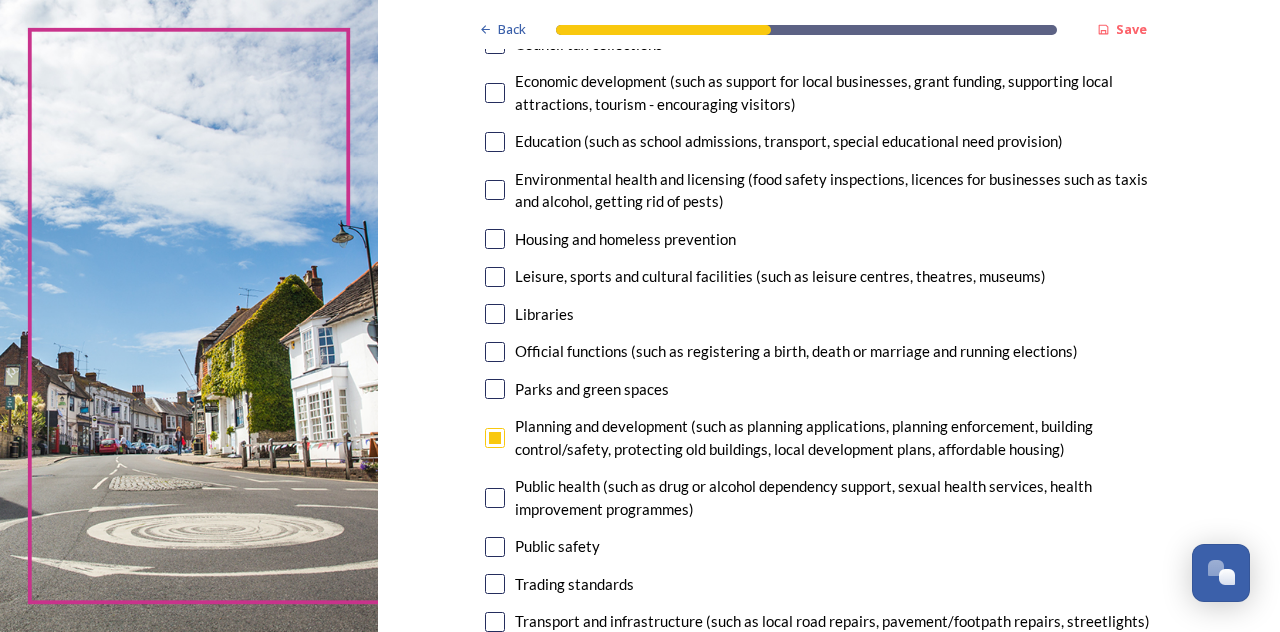 checkbox on "true" 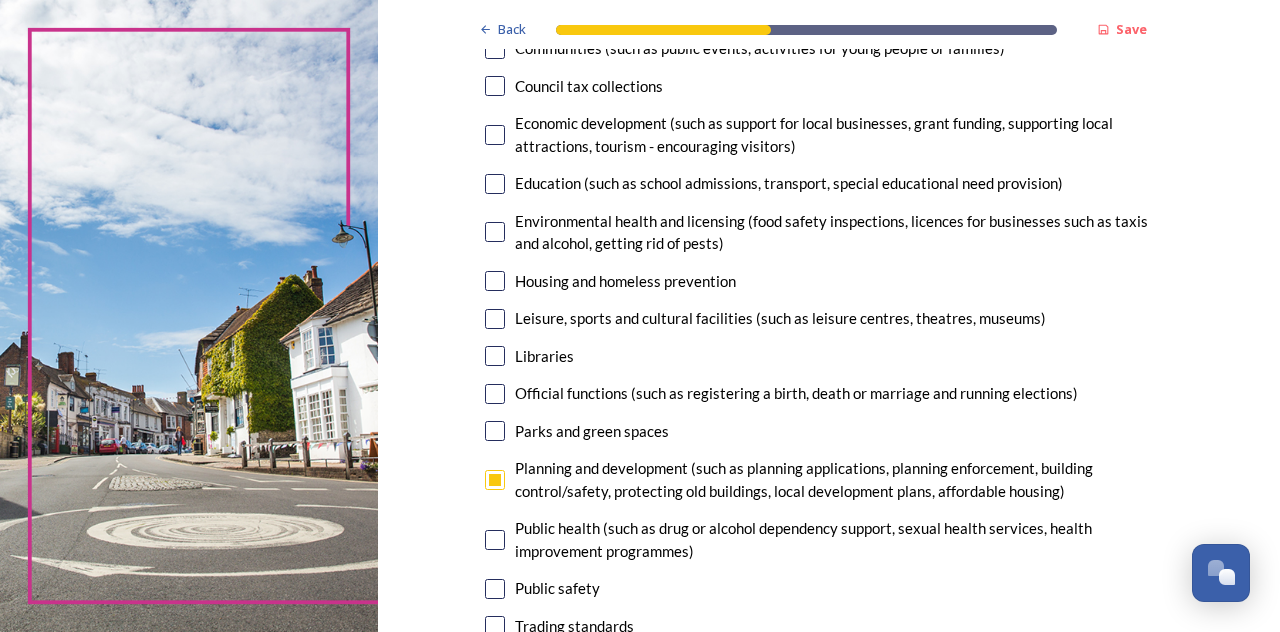 scroll, scrollTop: 343, scrollLeft: 0, axis: vertical 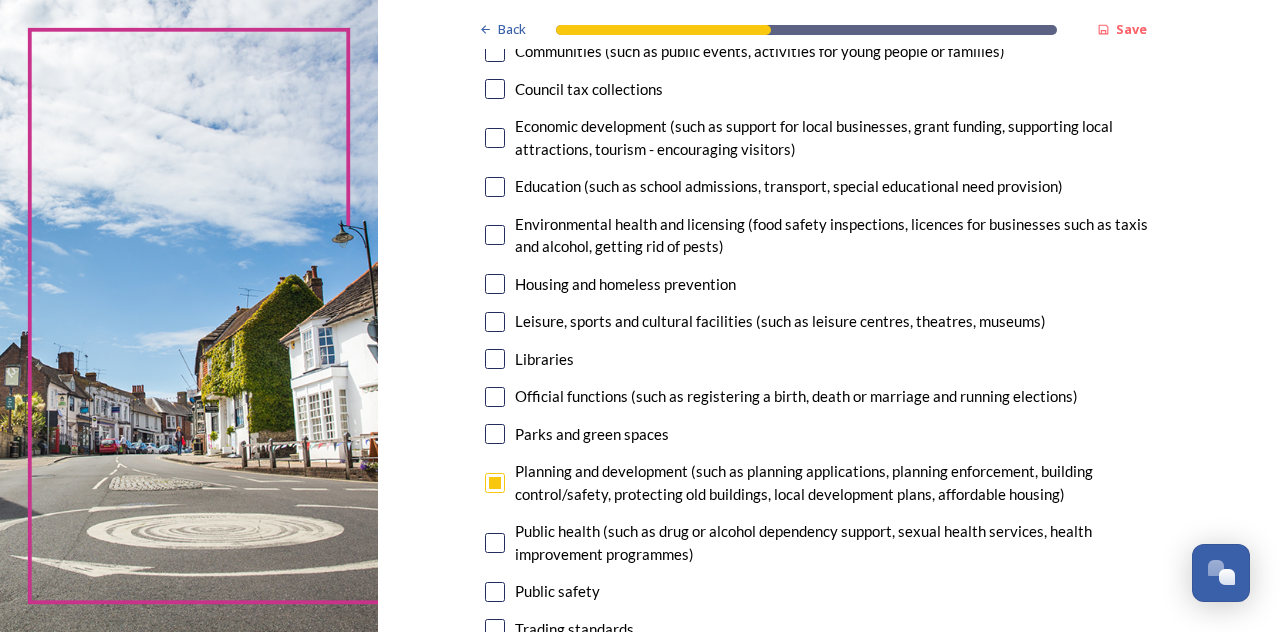 click on "Official functions (such as registering a birth, death or marriage and running elections)" at bounding box center [796, 396] 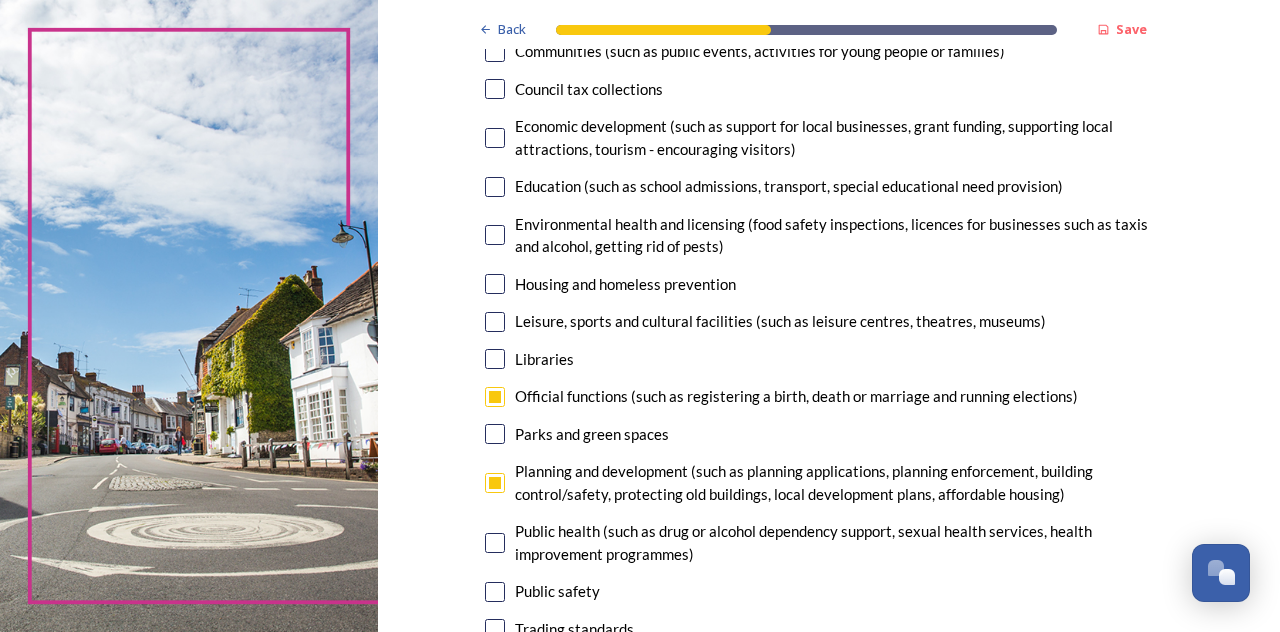 checkbox on "true" 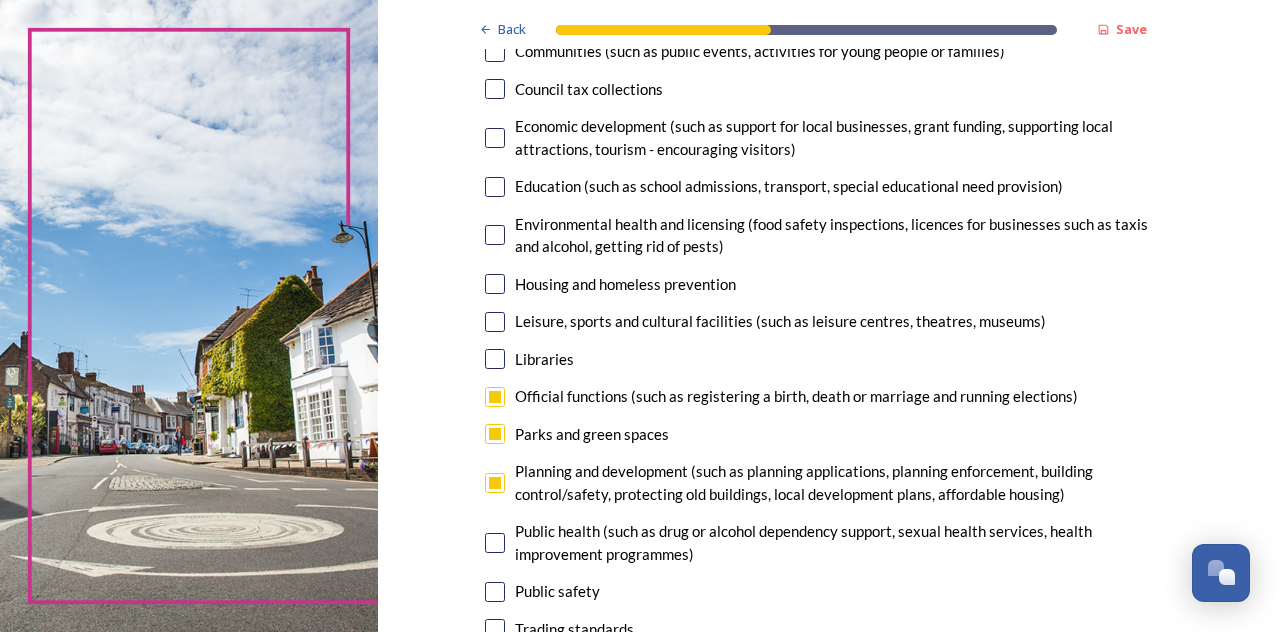 checkbox on "true" 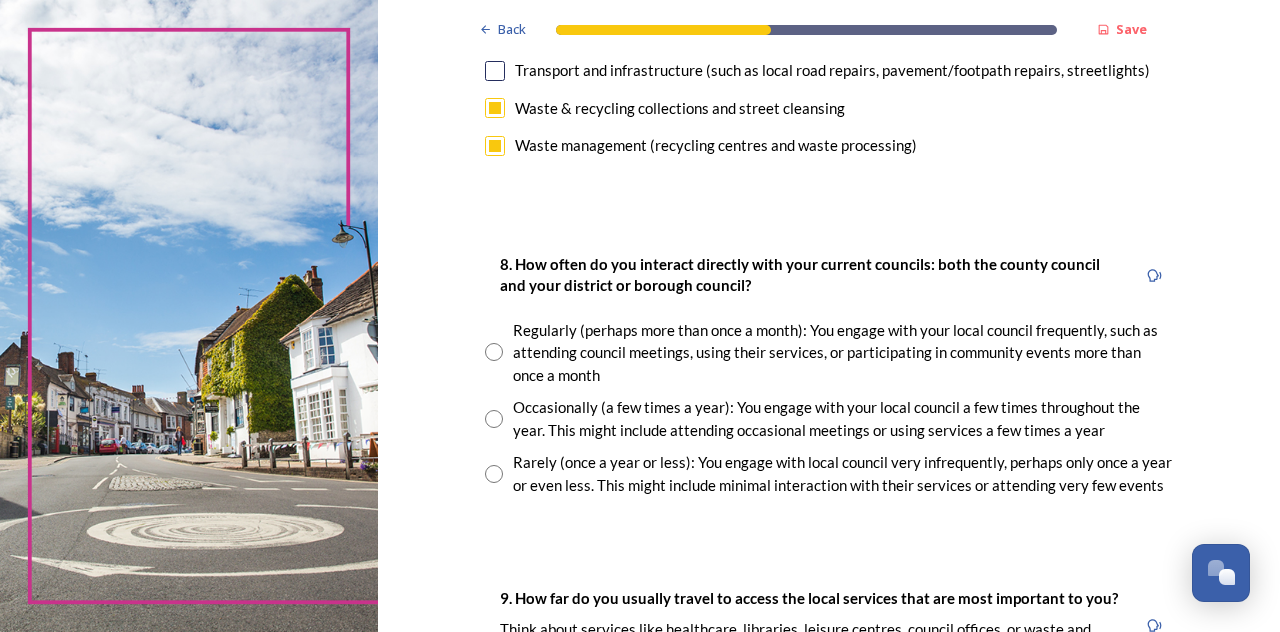 scroll, scrollTop: 964, scrollLeft: 0, axis: vertical 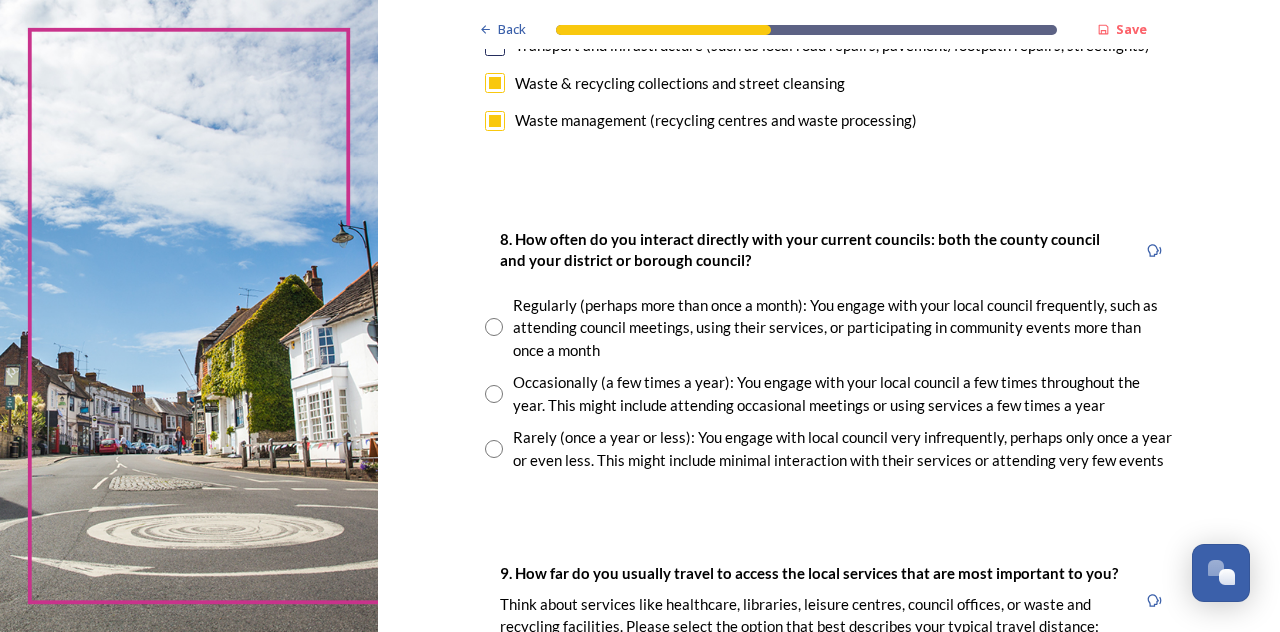 click on "Occasionally (a few times a year): You engage with your local council a few times throughout the year. This might include attending occasional meetings or using services a few times a year" at bounding box center [843, 393] 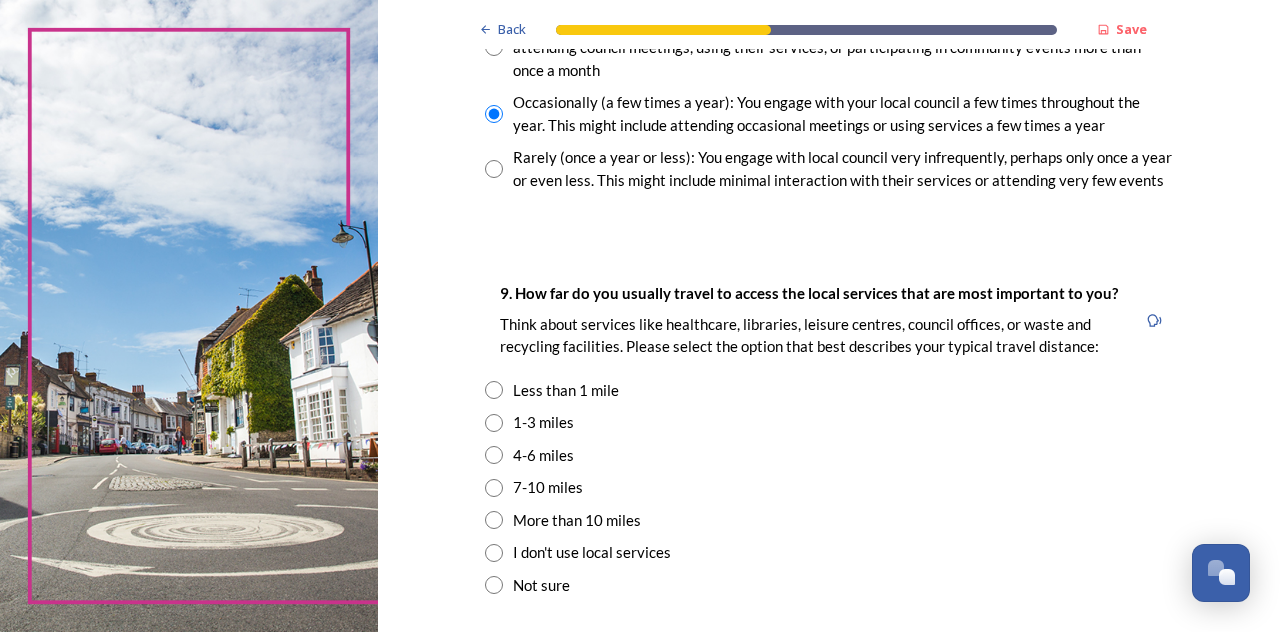 scroll, scrollTop: 1245, scrollLeft: 0, axis: vertical 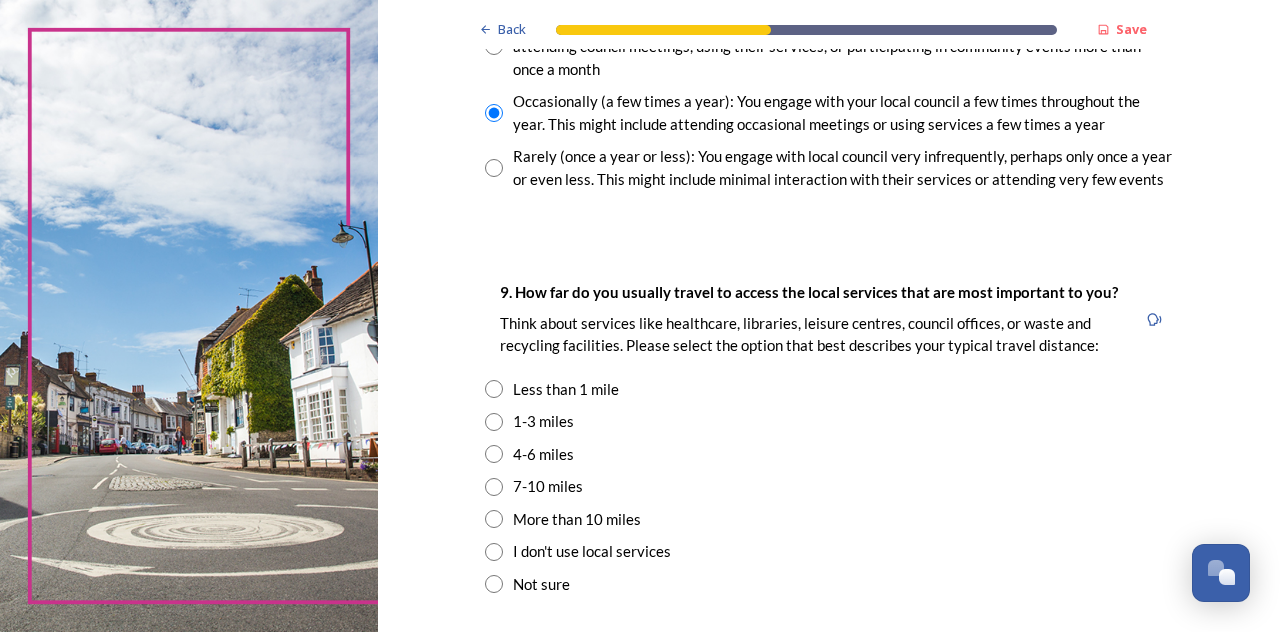 click on "4-6 miles" at bounding box center (543, 454) 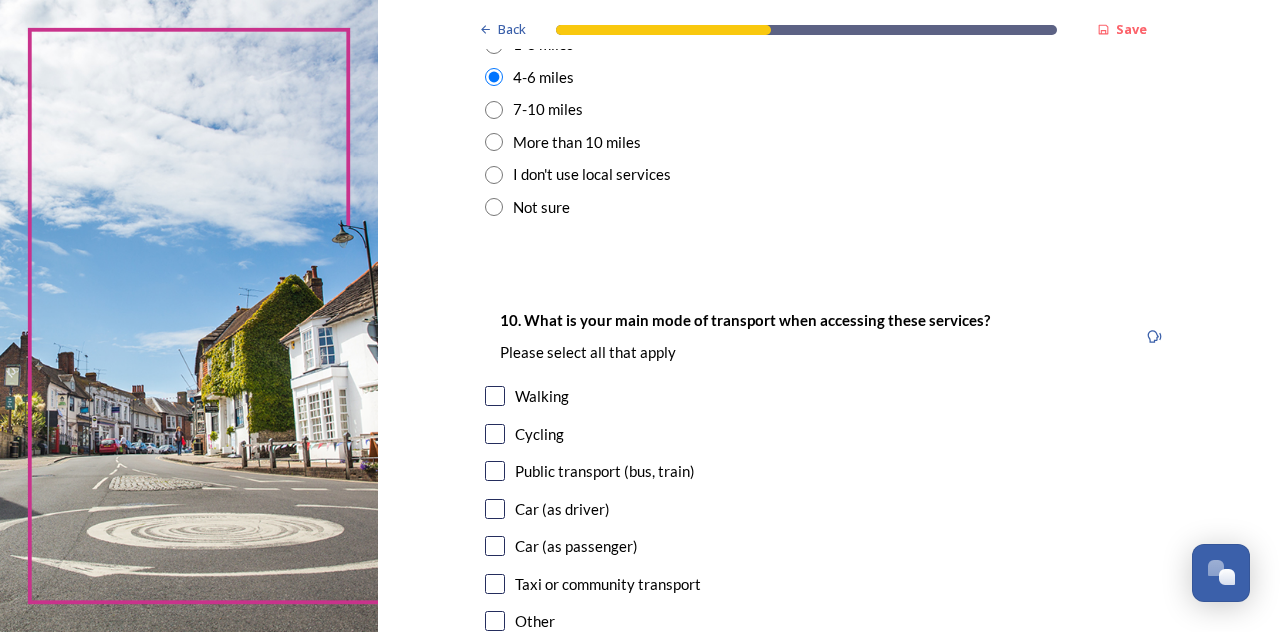 scroll, scrollTop: 1624, scrollLeft: 0, axis: vertical 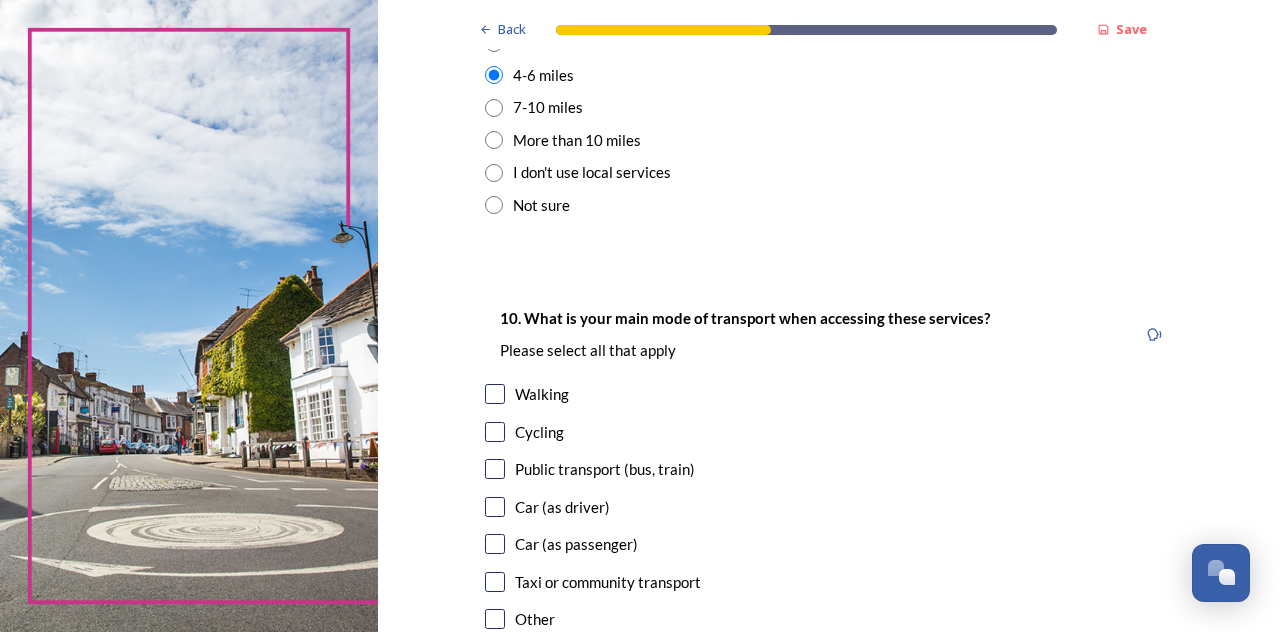 click on "Car (as driver)" at bounding box center [562, 507] 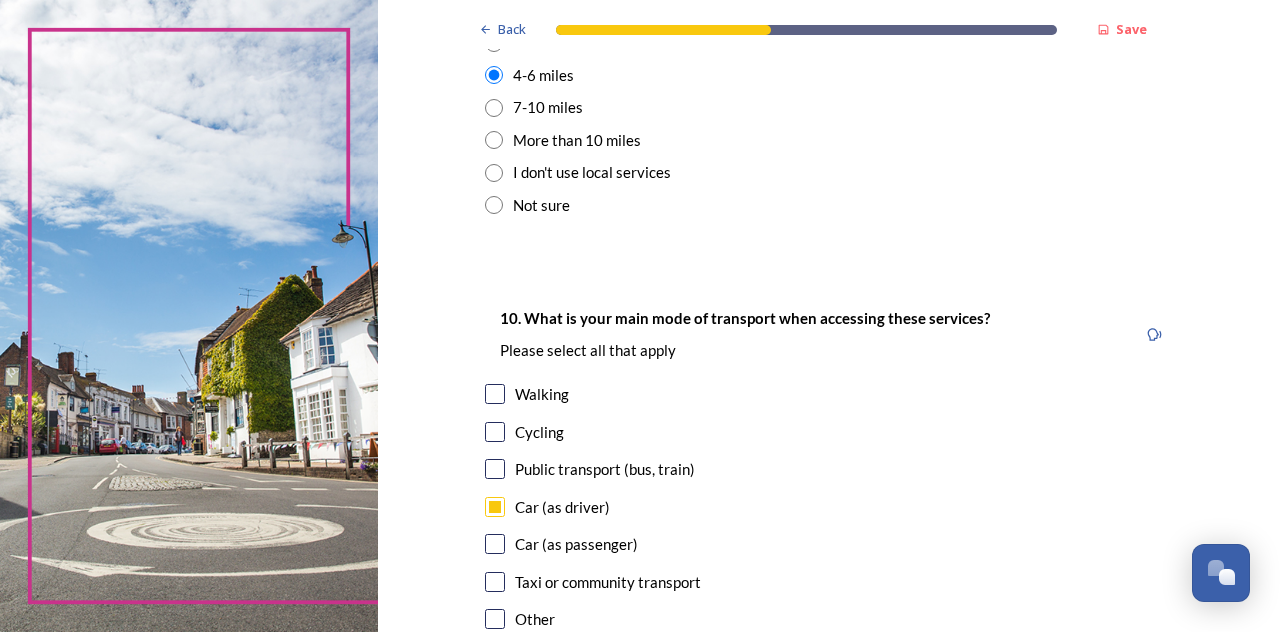 checkbox on "true" 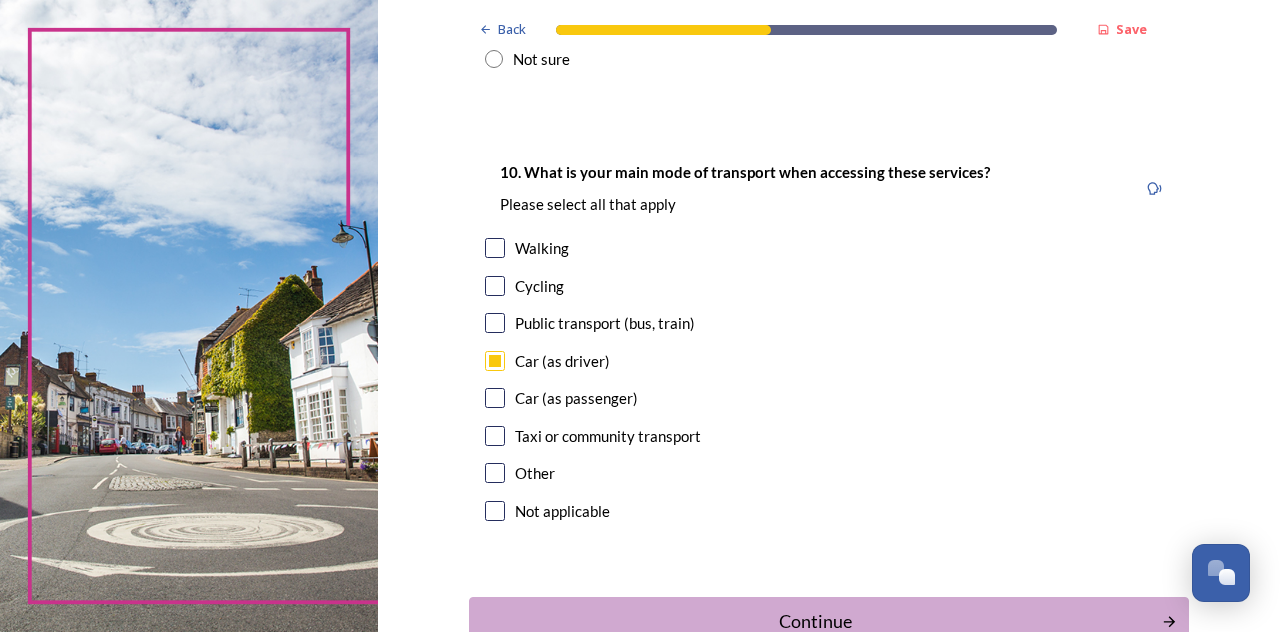 scroll, scrollTop: 1803, scrollLeft: 0, axis: vertical 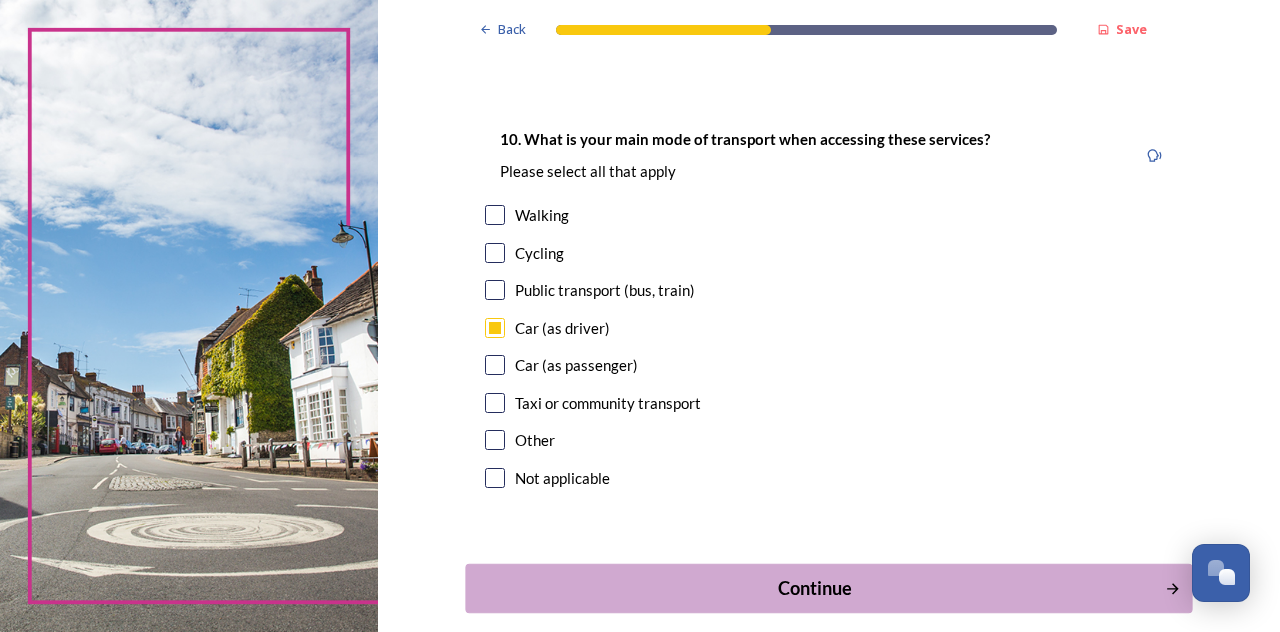 click on "Continue" at bounding box center (814, 588) 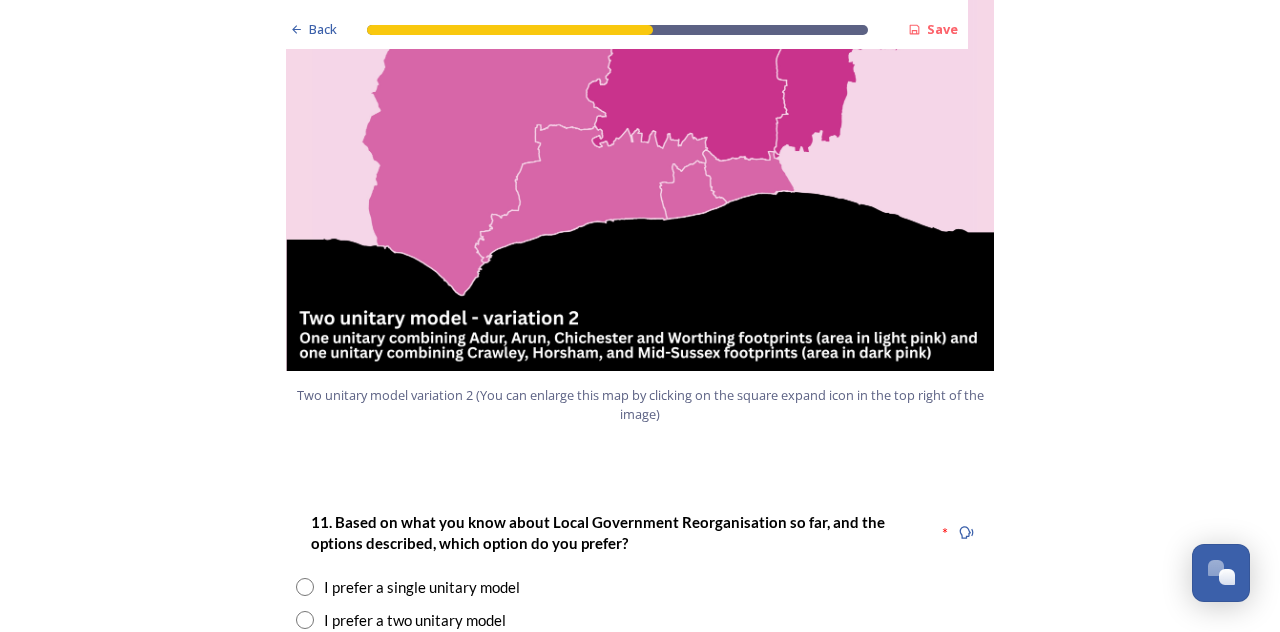 scroll, scrollTop: 2330, scrollLeft: 0, axis: vertical 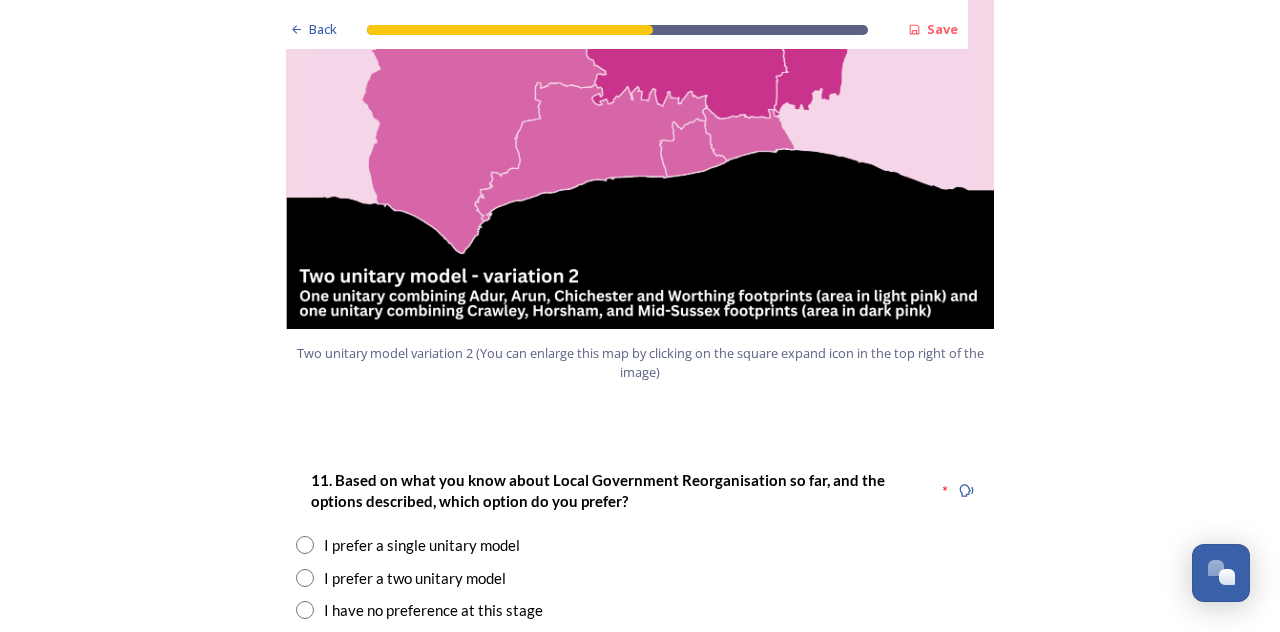 click on "I prefer a two unitary model" at bounding box center (415, 578) 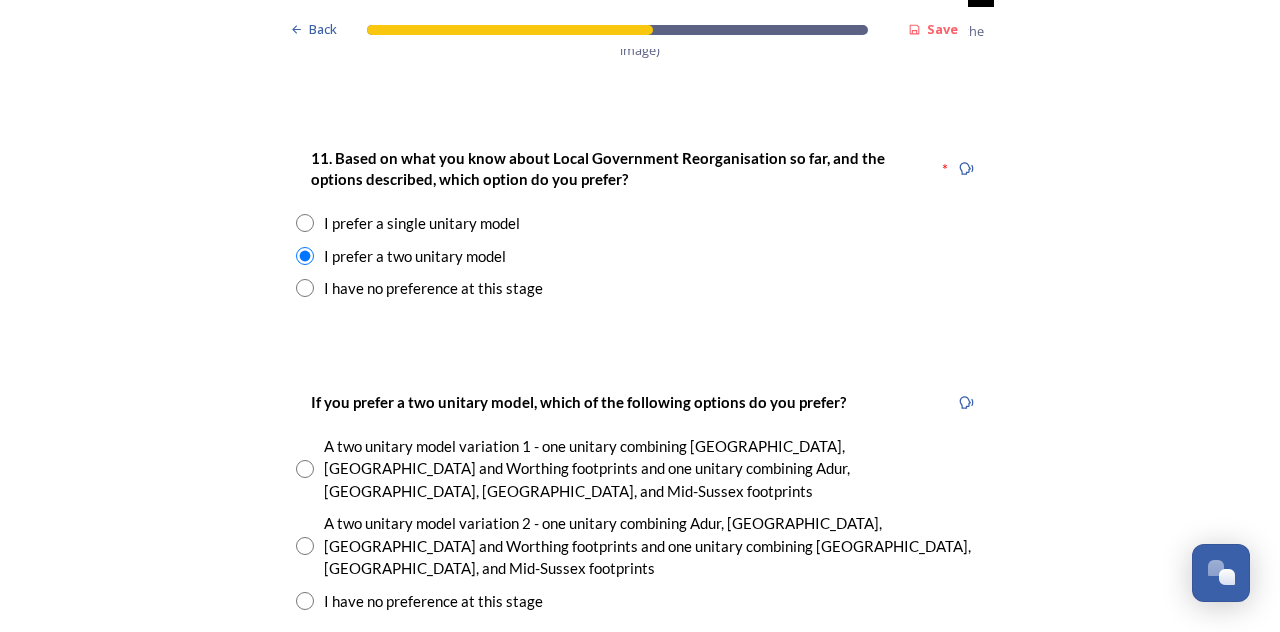 scroll, scrollTop: 2656, scrollLeft: 0, axis: vertical 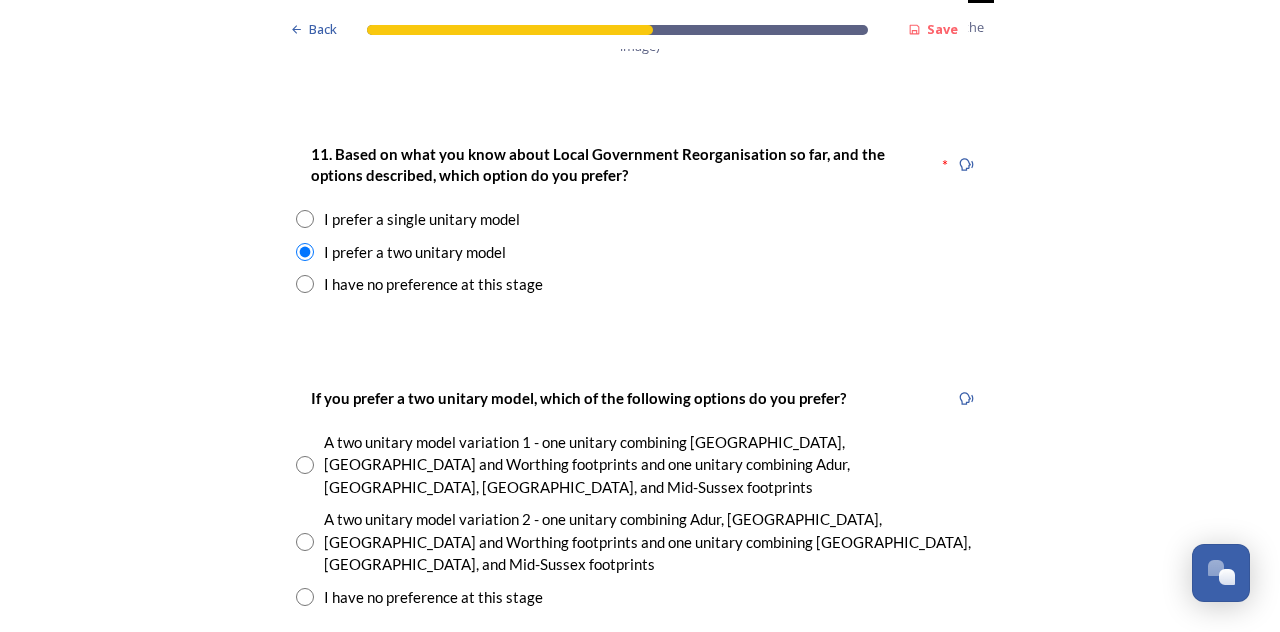 click on "A two unitary model variation 2 - one unitary combining Adur, [GEOGRAPHIC_DATA], [GEOGRAPHIC_DATA] and Worthing footprints and one unitary combining [GEOGRAPHIC_DATA], [GEOGRAPHIC_DATA], and Mid-Sussex footprints" at bounding box center (654, 542) 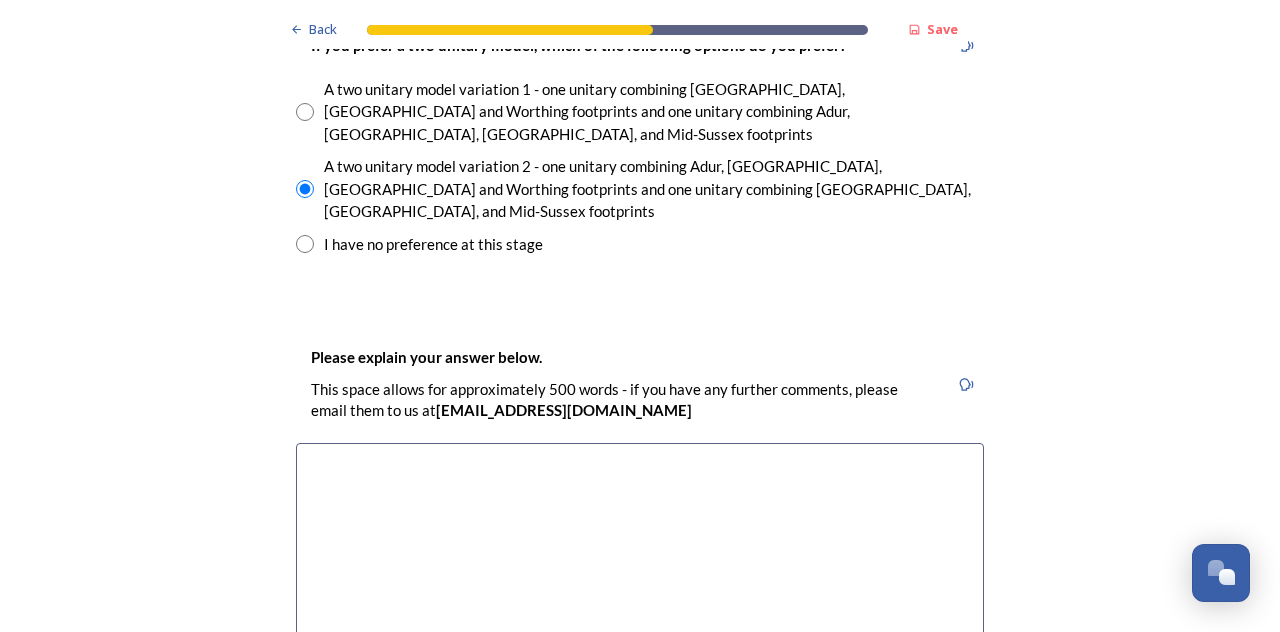 scroll, scrollTop: 3011, scrollLeft: 0, axis: vertical 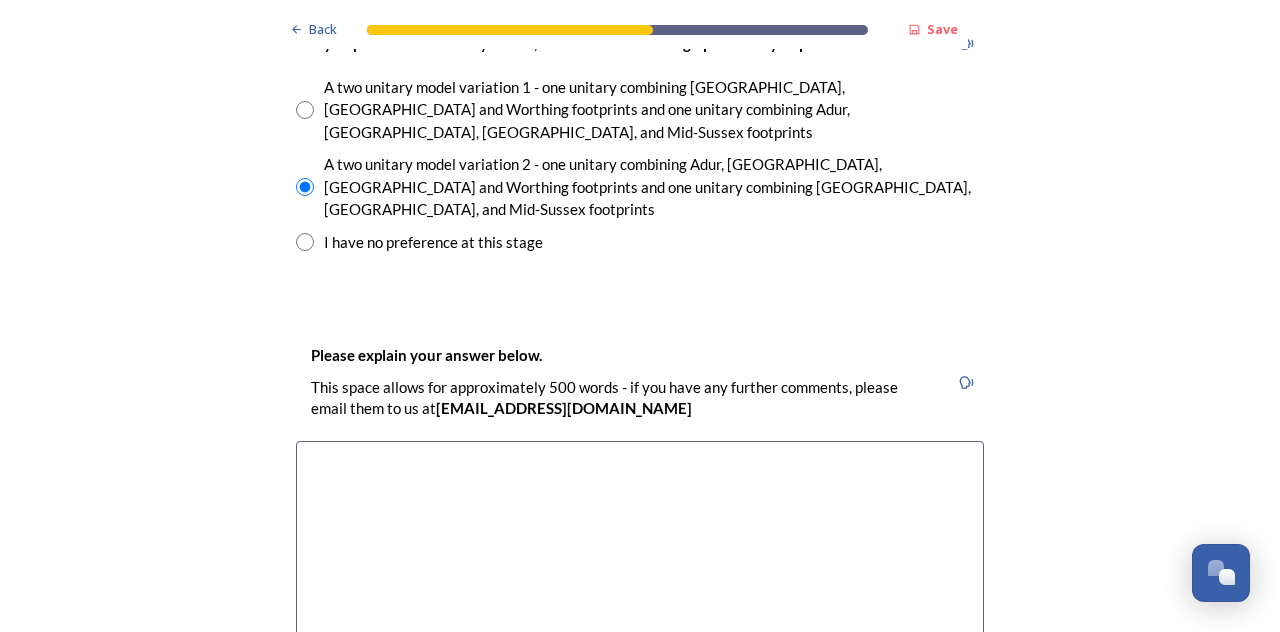click at bounding box center (640, 553) 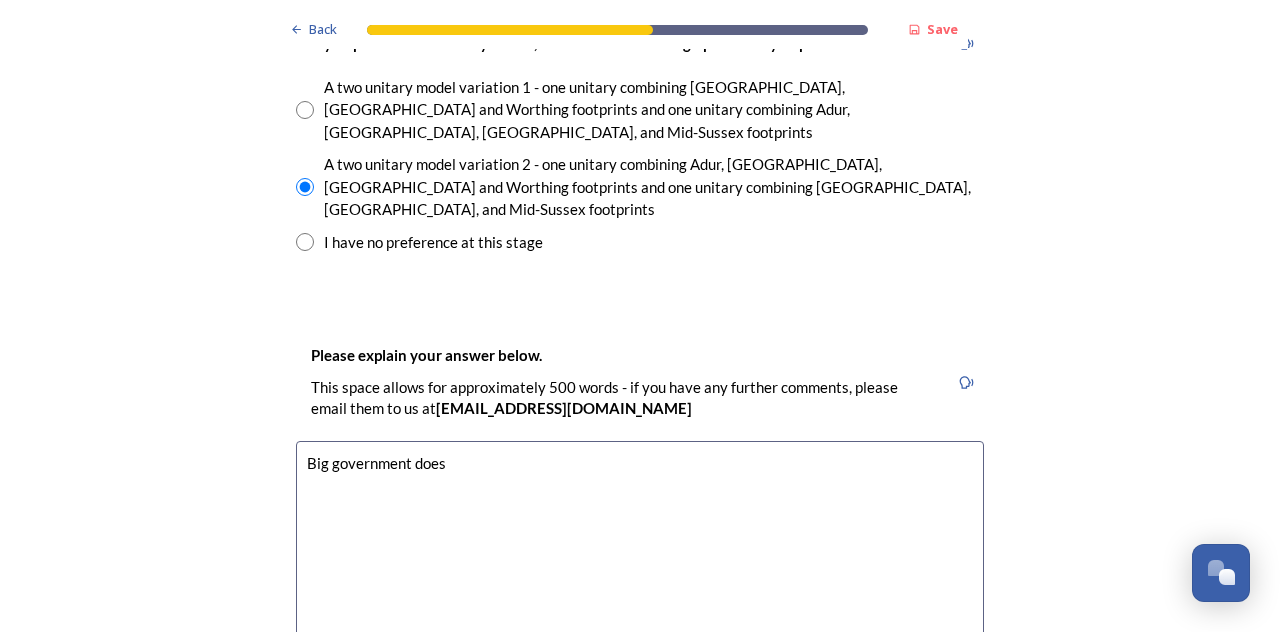 click on "Big government does" at bounding box center (640, 553) 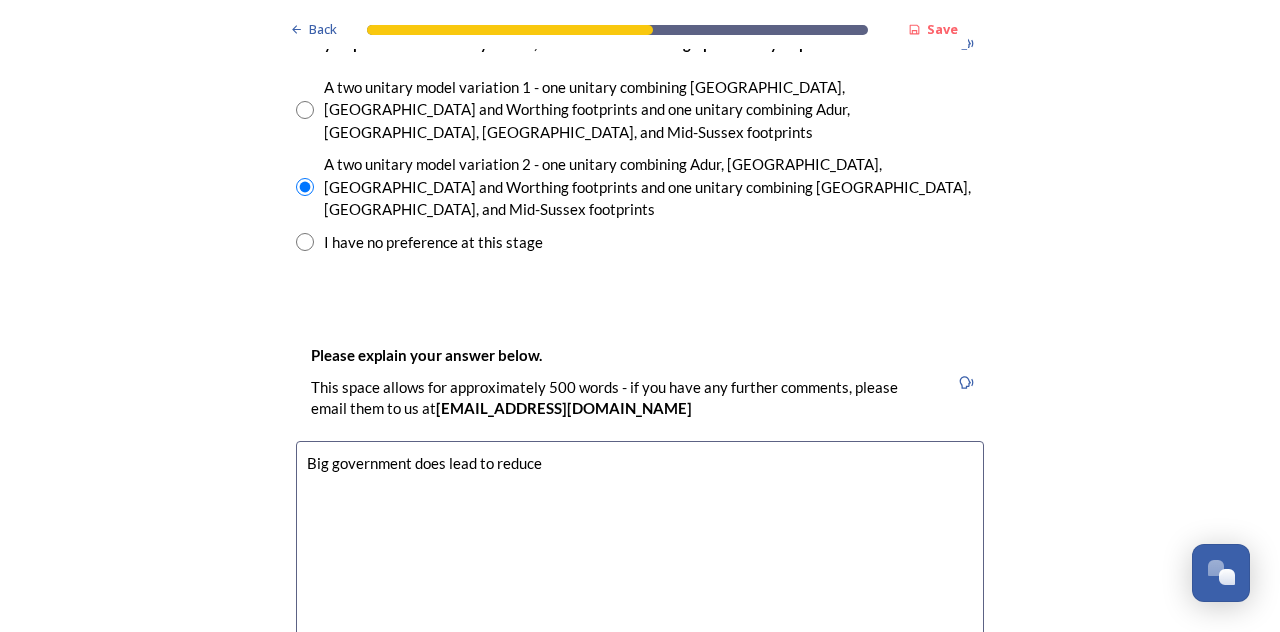 click on "Big government does lead to reduce" at bounding box center [640, 553] 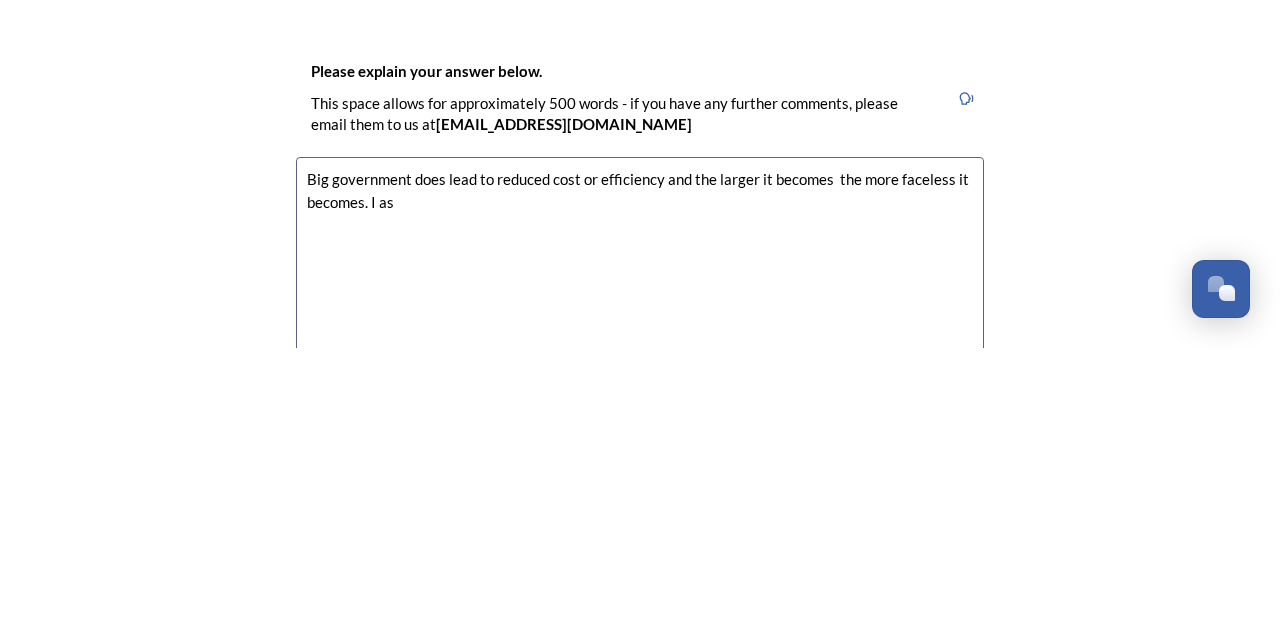 click on "Big government does lead to reduced cost or efficiency and the larger it becomes  the more faceless it becomes. I as" at bounding box center [640, 553] 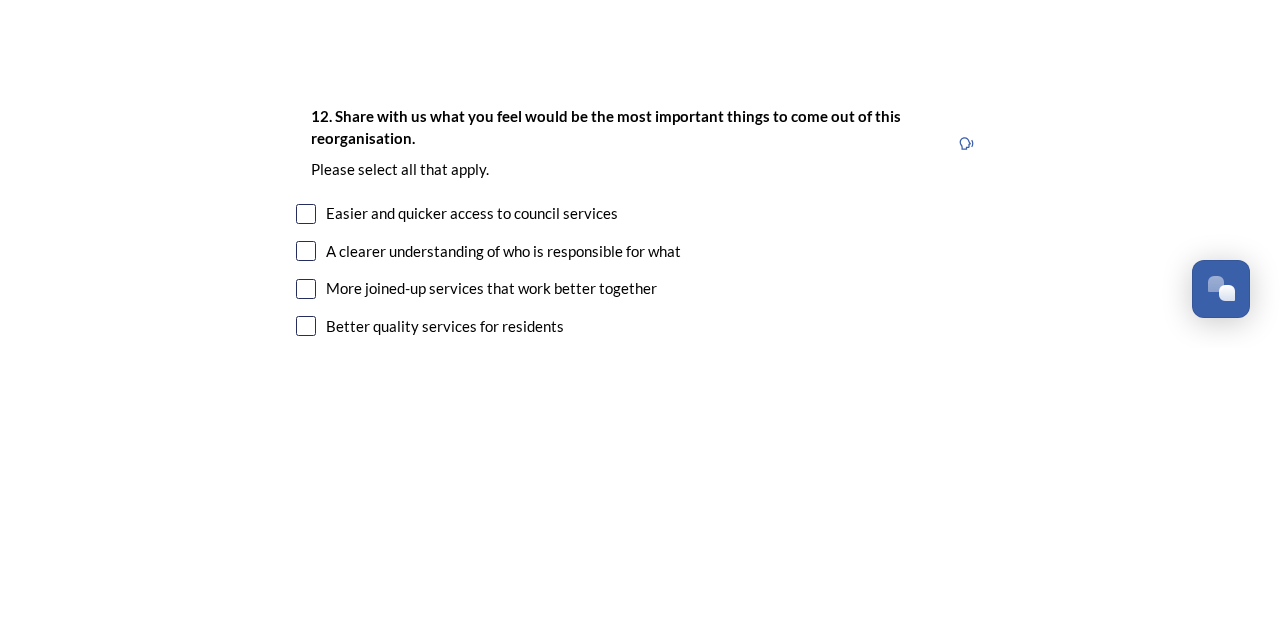 scroll, scrollTop: 3406, scrollLeft: 0, axis: vertical 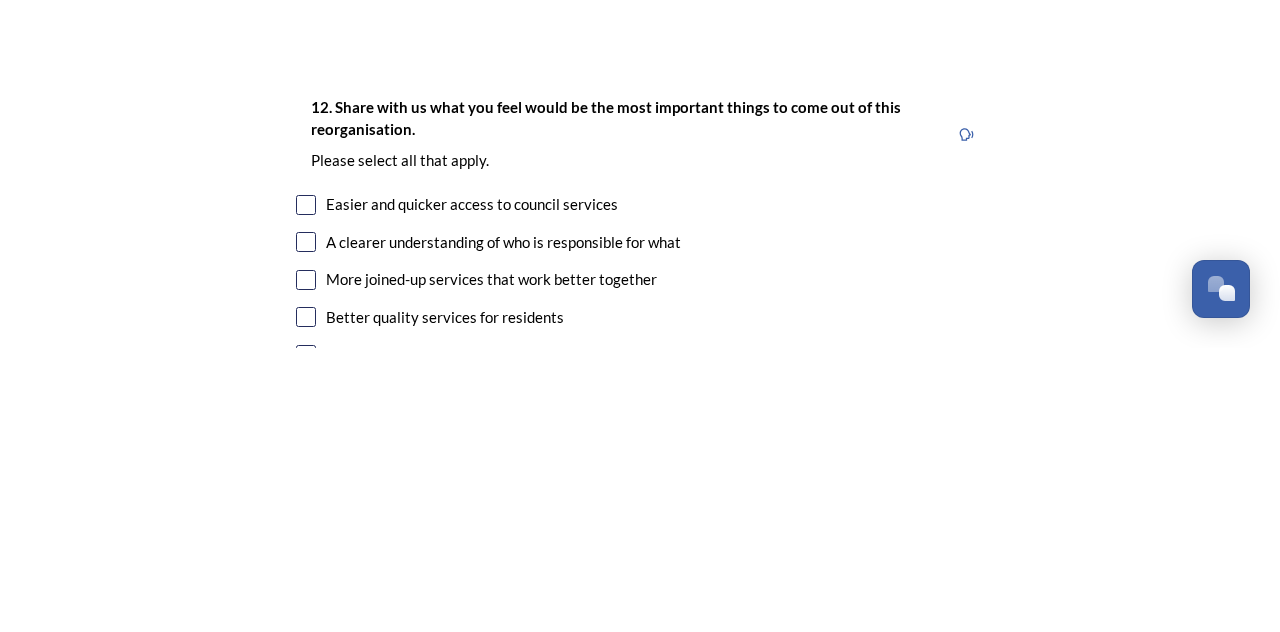 type on "Big government does lead to reduced cost or efficiency and the larger it becomes  the more faceless it becomes. I also have no visibility of existing council liabilities from the merged areas which no doubt would lead to increase to council tax which is already high." 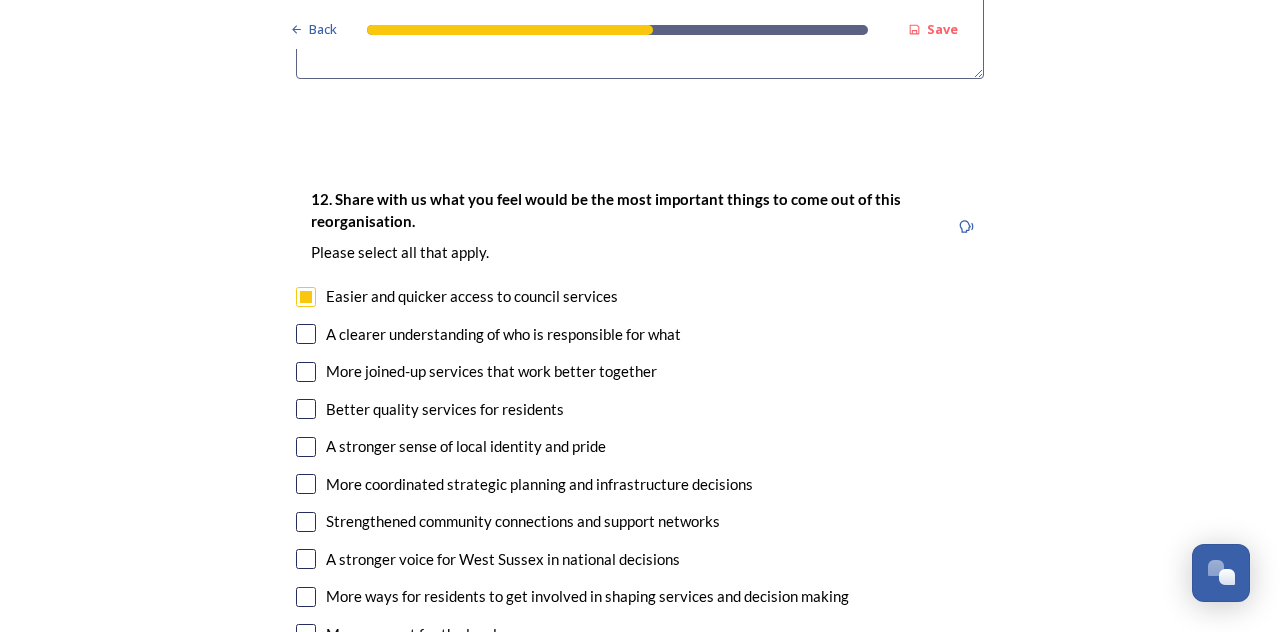 scroll, scrollTop: 3602, scrollLeft: 0, axis: vertical 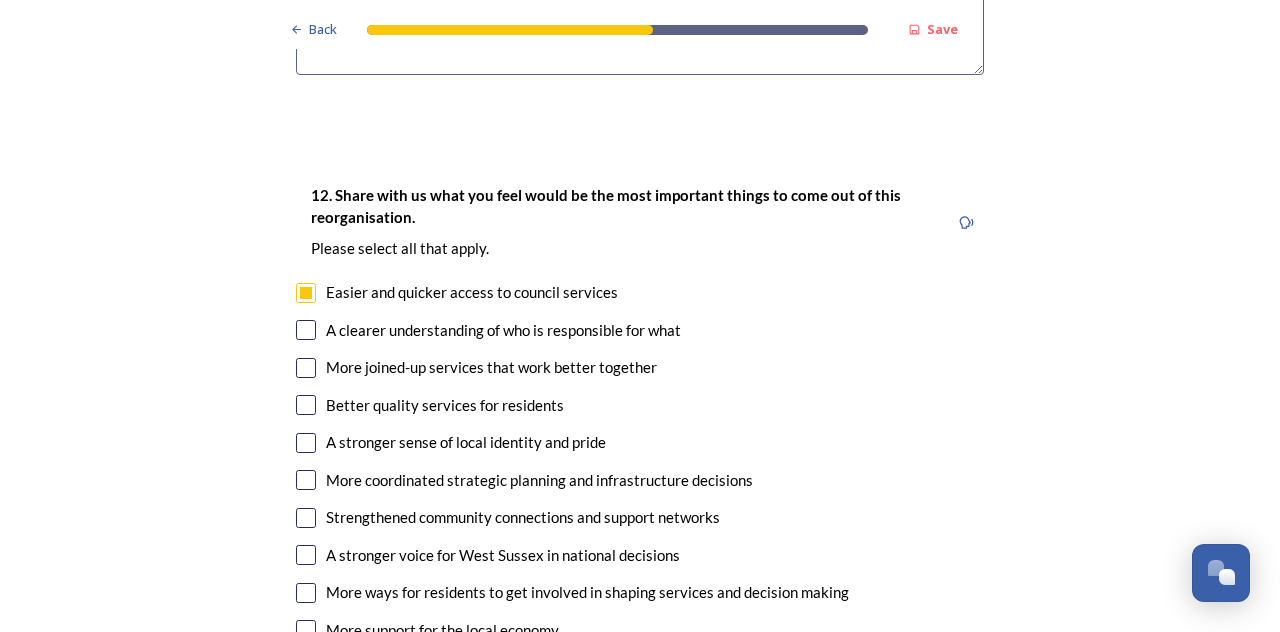 click on "More joined-up services that work better together" at bounding box center (491, 367) 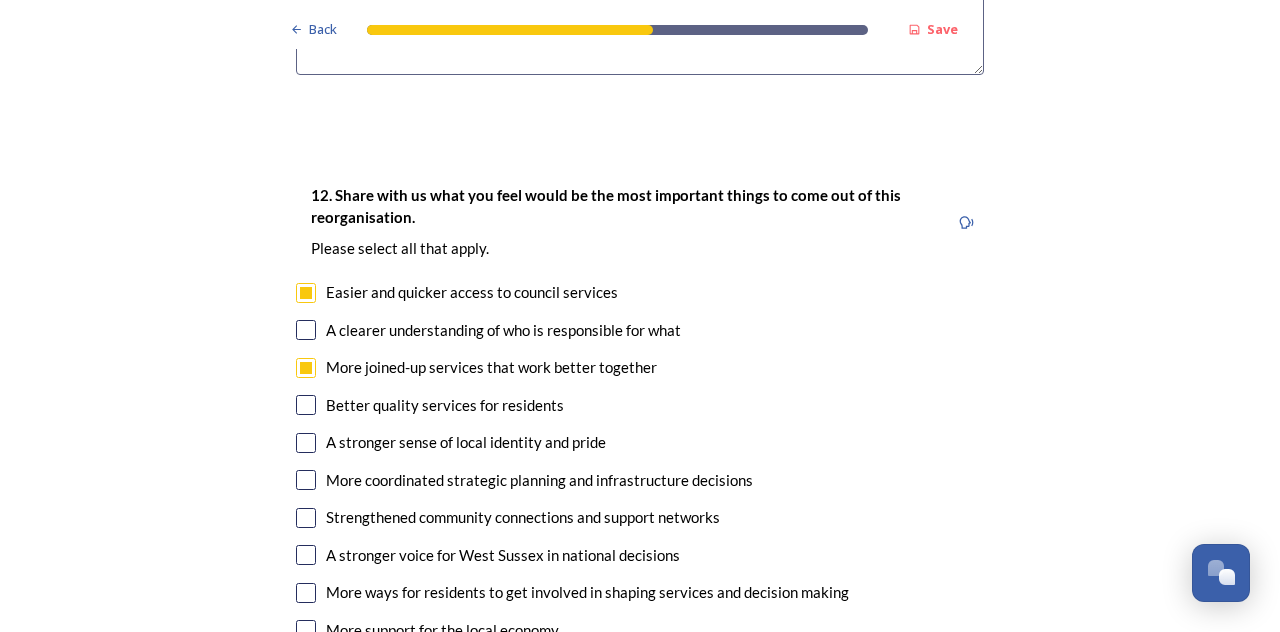 checkbox on "true" 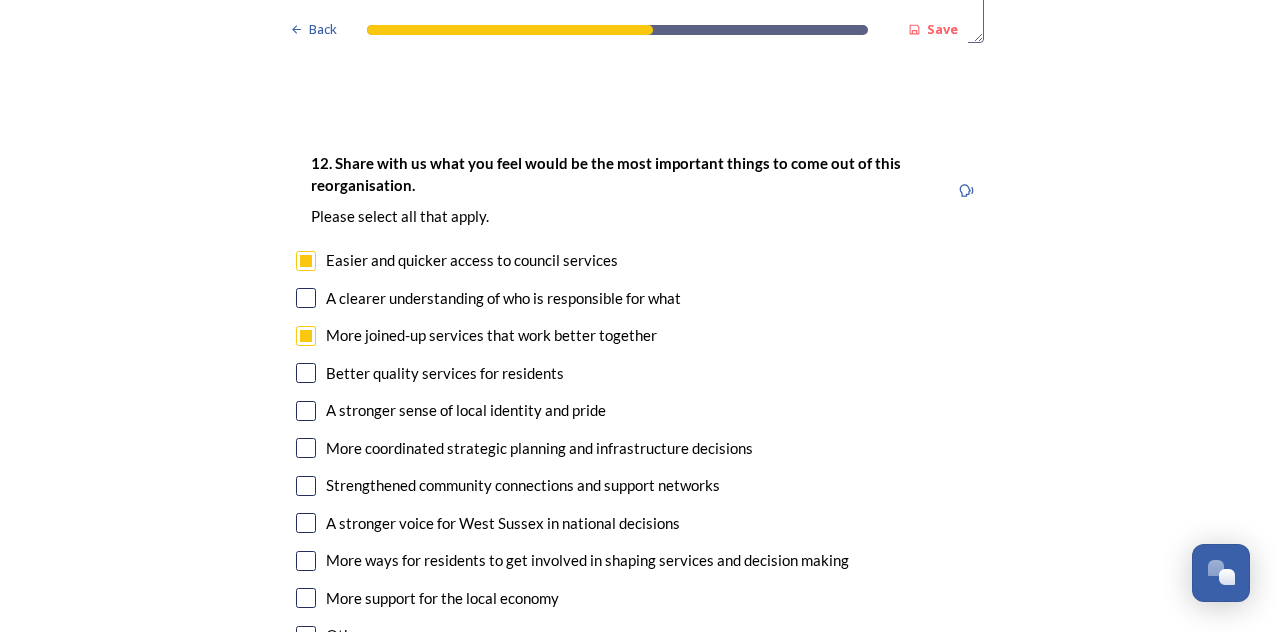 scroll, scrollTop: 3636, scrollLeft: 0, axis: vertical 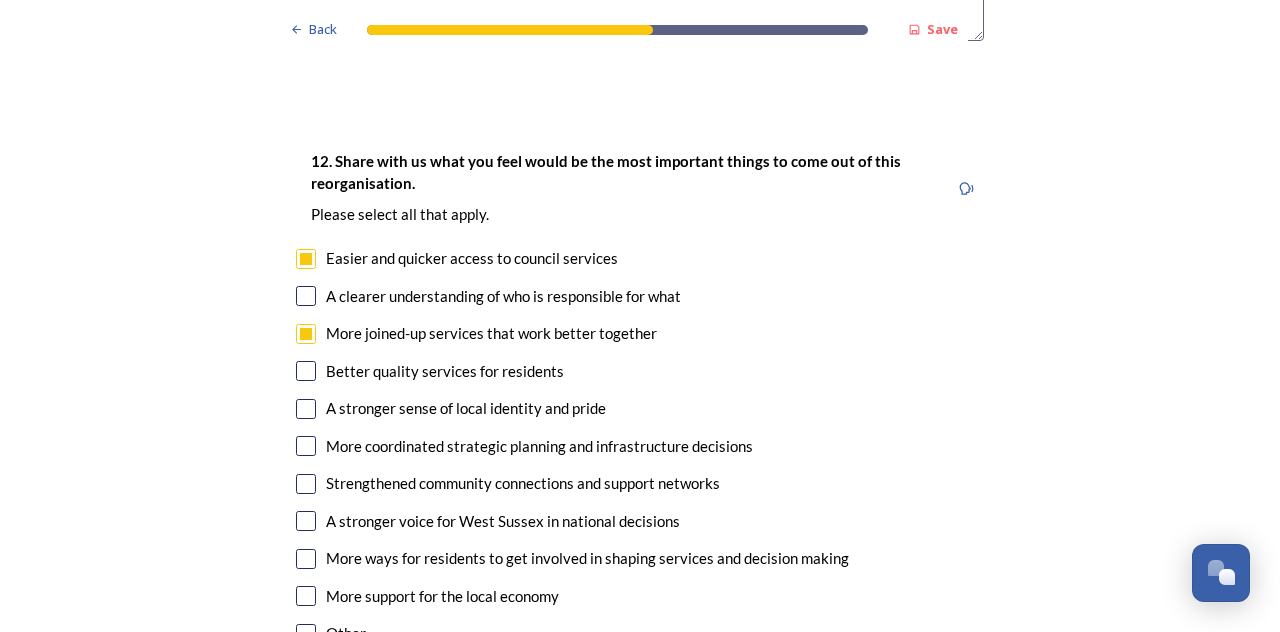 click on "More coordinated strategic planning and infrastructure decisions" at bounding box center [539, 446] 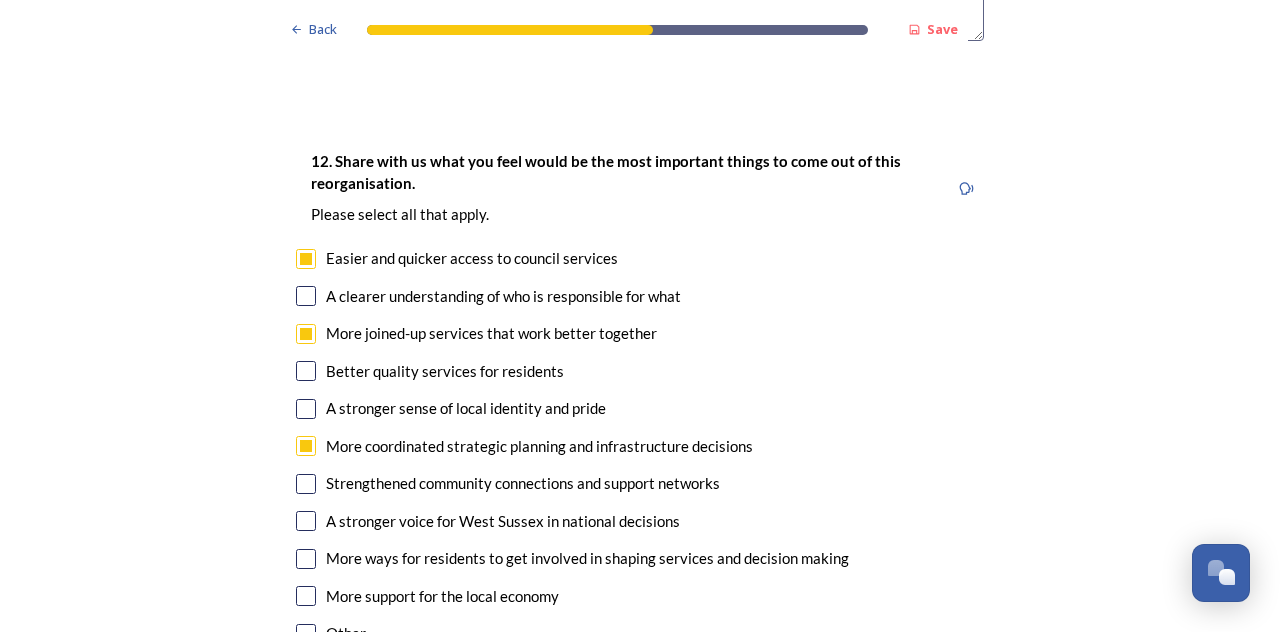 checkbox on "true" 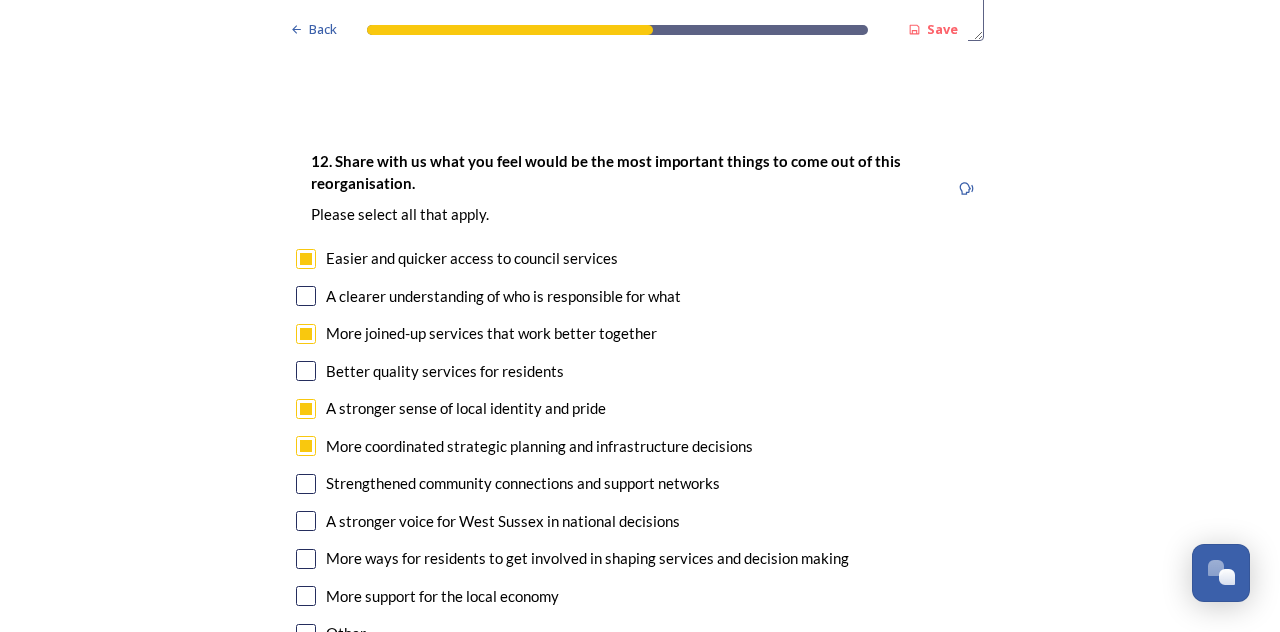 checkbox on "true" 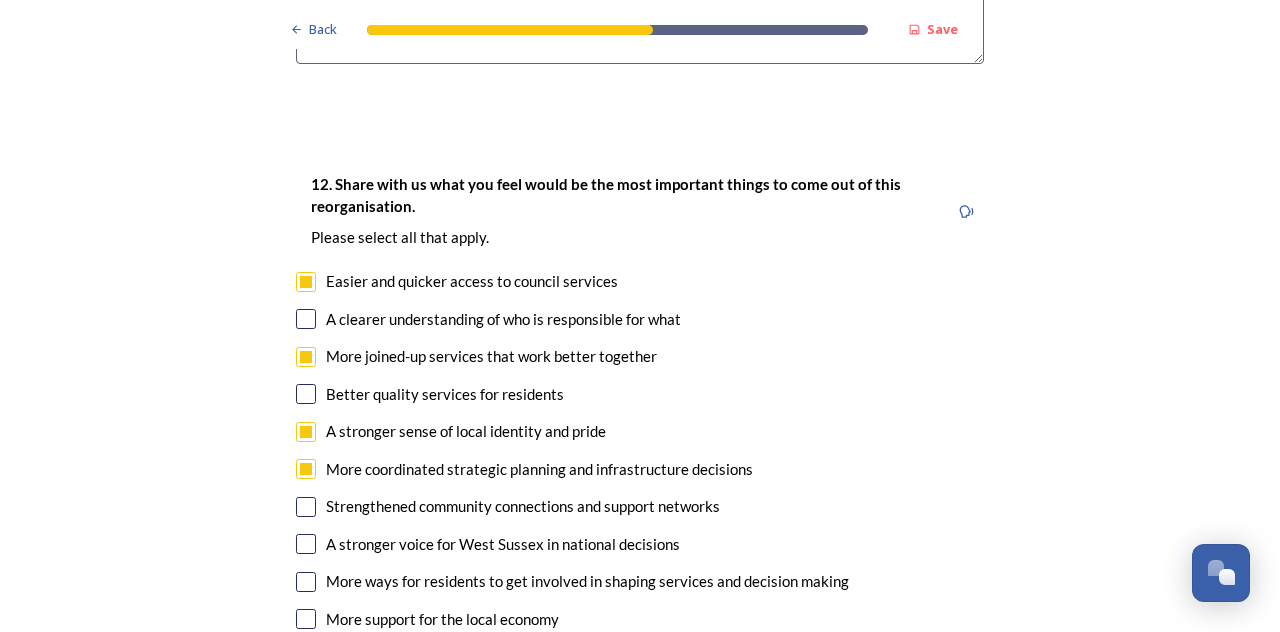 scroll, scrollTop: 3606, scrollLeft: 0, axis: vertical 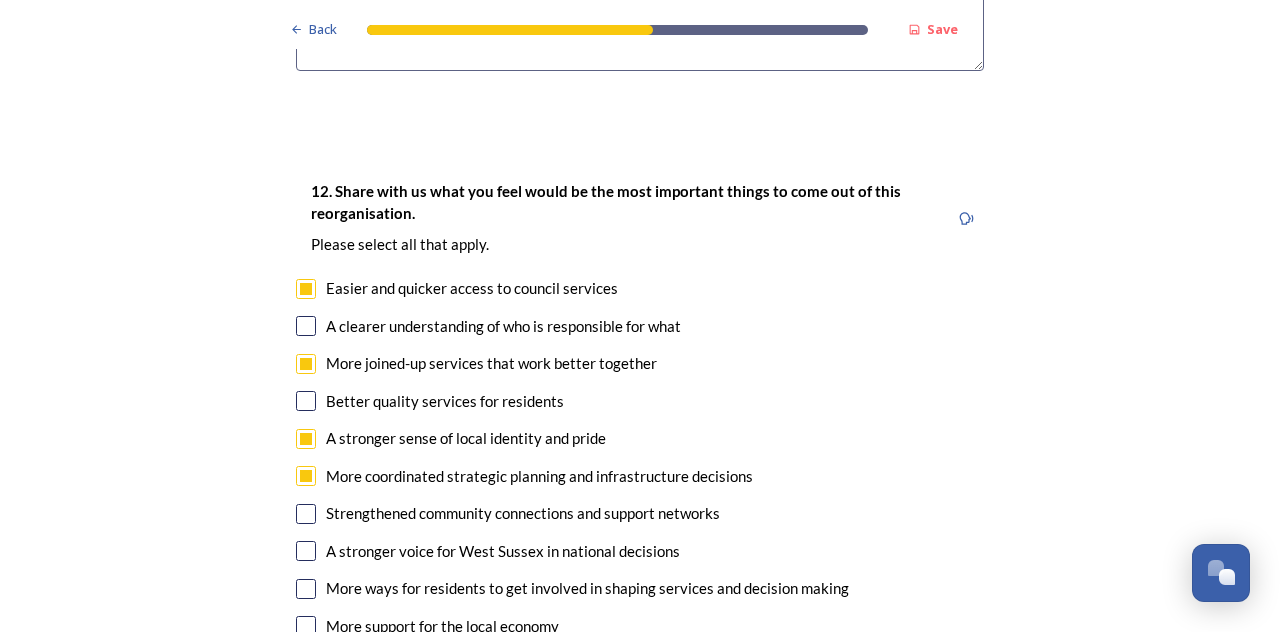 click on "A clearer understanding of who is responsible for what" at bounding box center [503, 326] 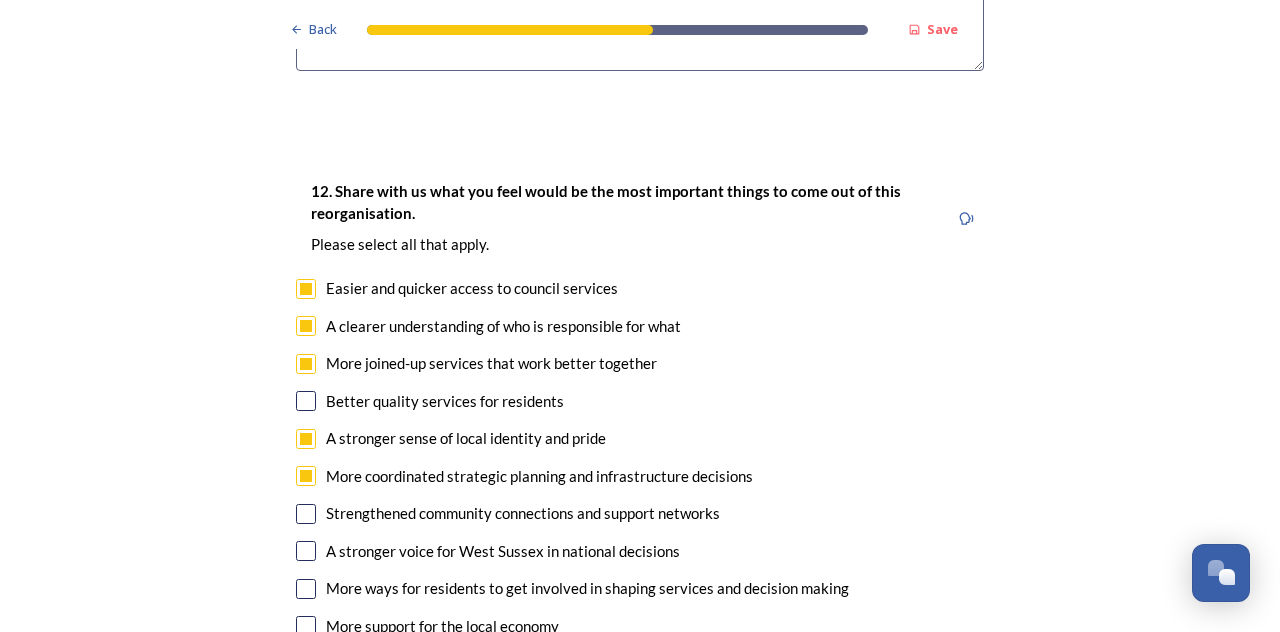 checkbox on "true" 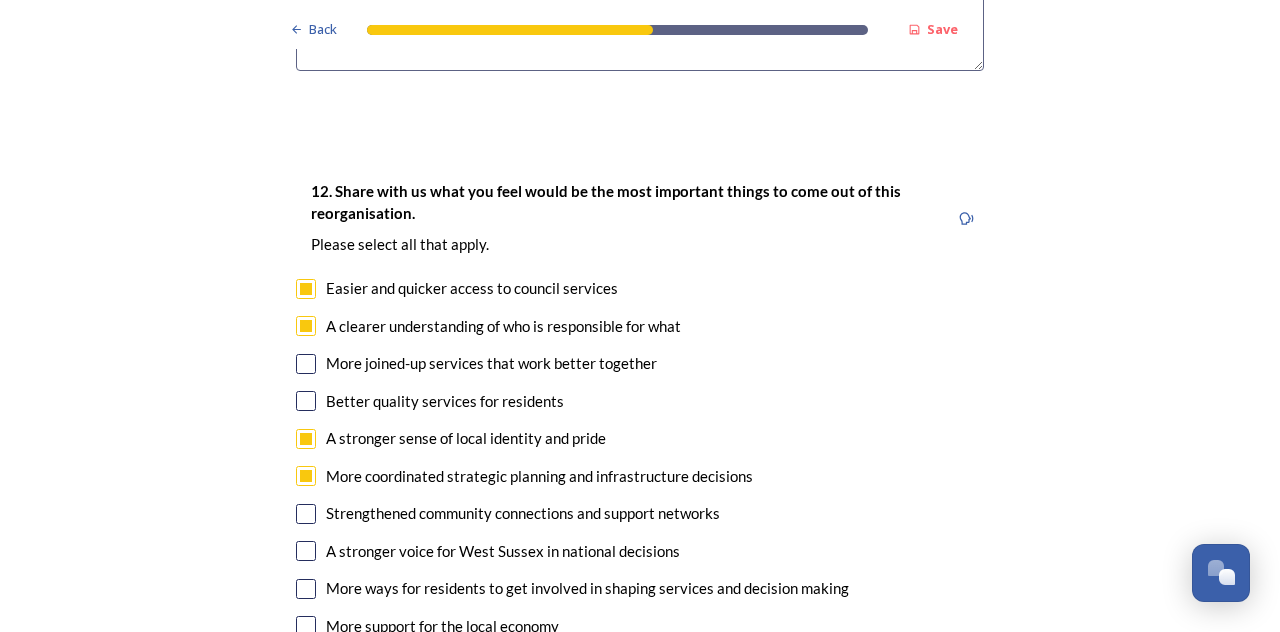 click on "More joined-up services that work better together" at bounding box center (491, 363) 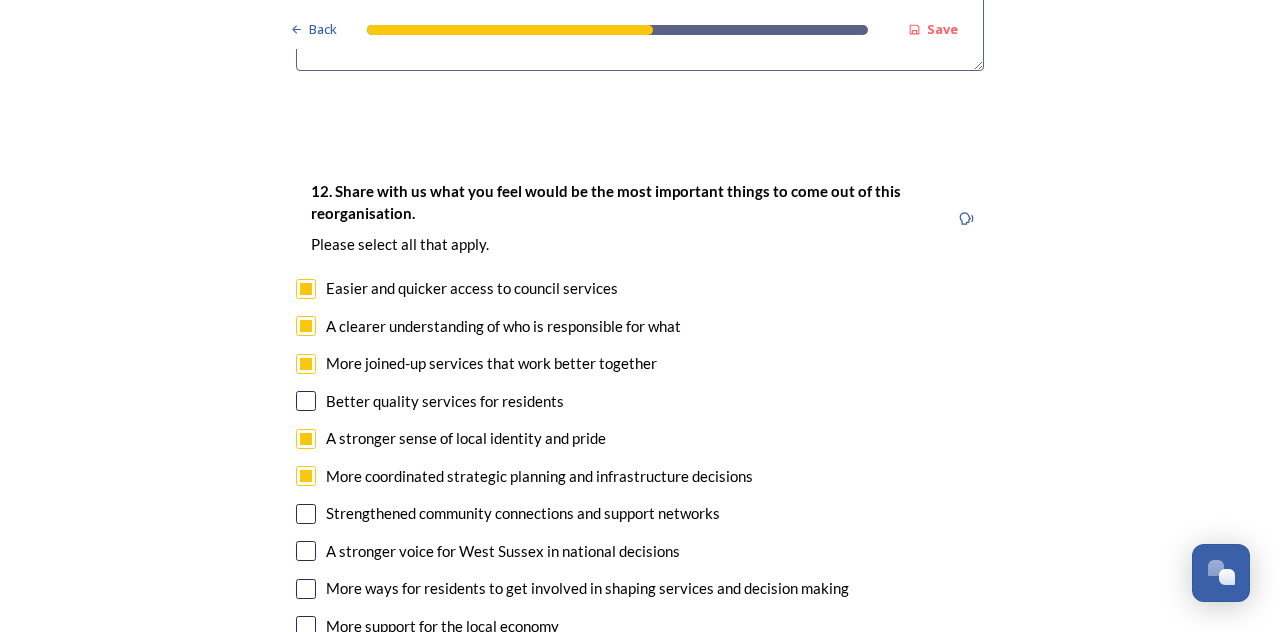 checkbox on "true" 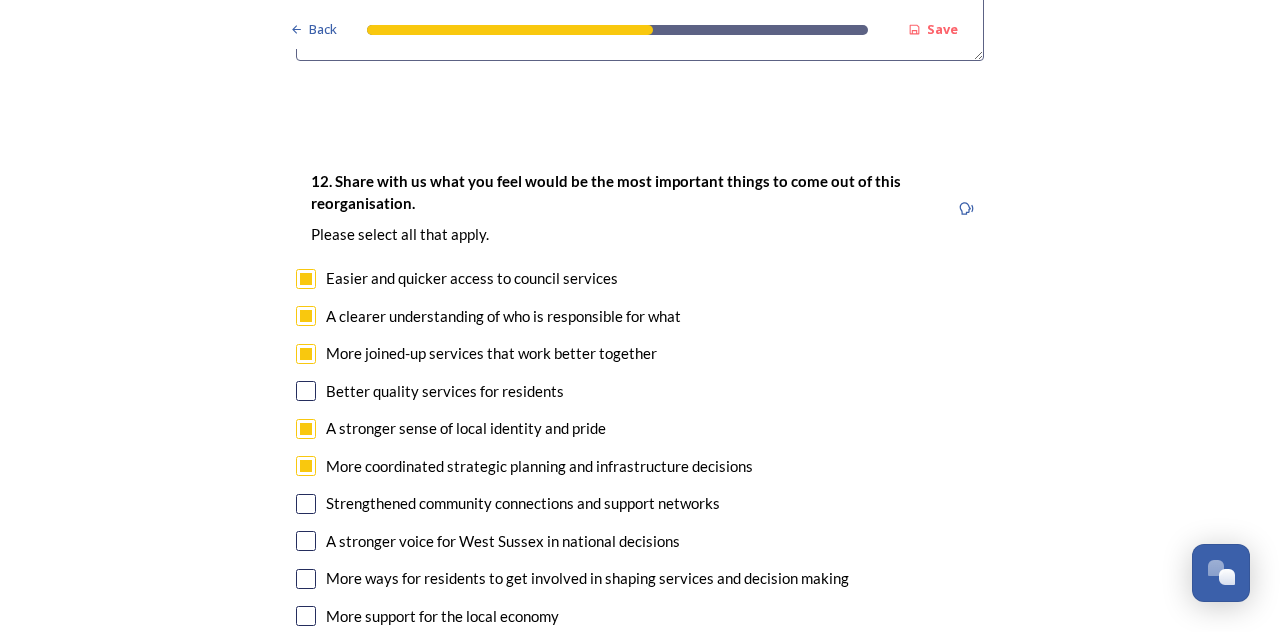 scroll, scrollTop: 3618, scrollLeft: 0, axis: vertical 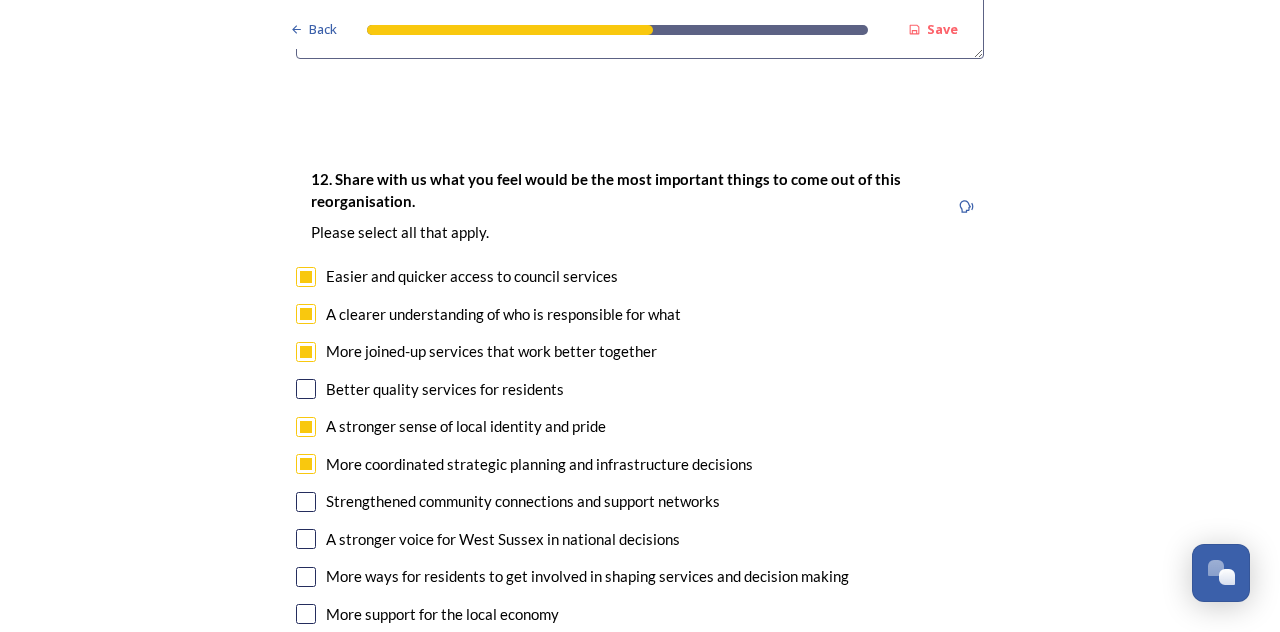 click on "Better quality services for residents" at bounding box center (445, 389) 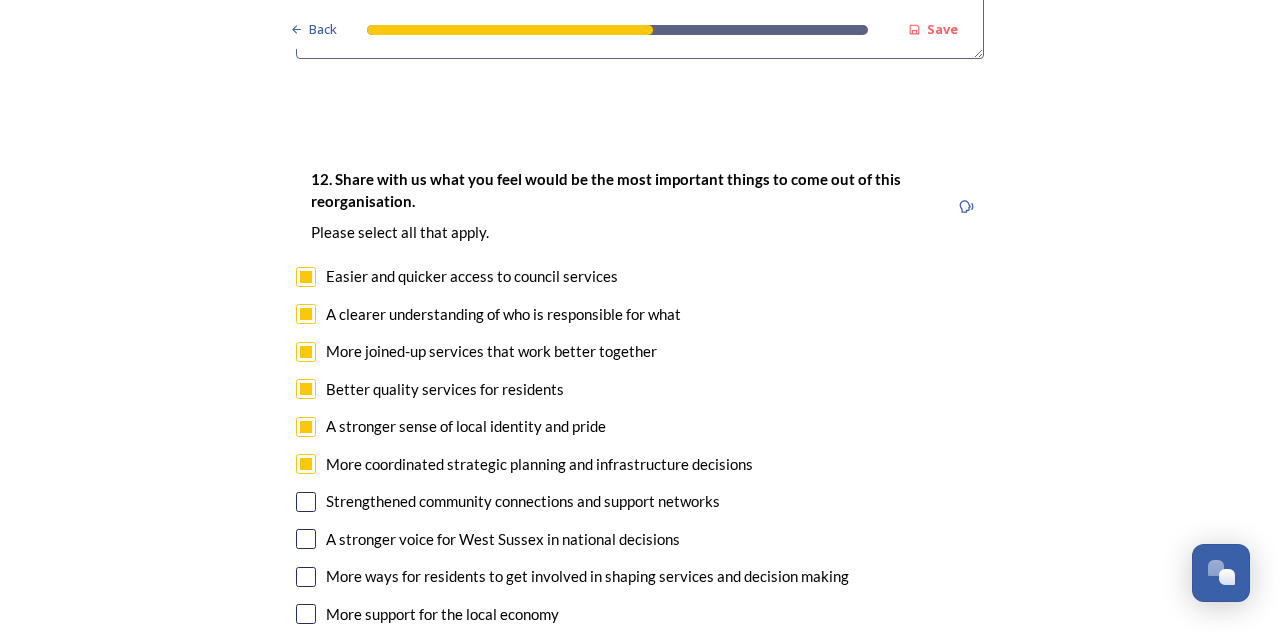checkbox on "true" 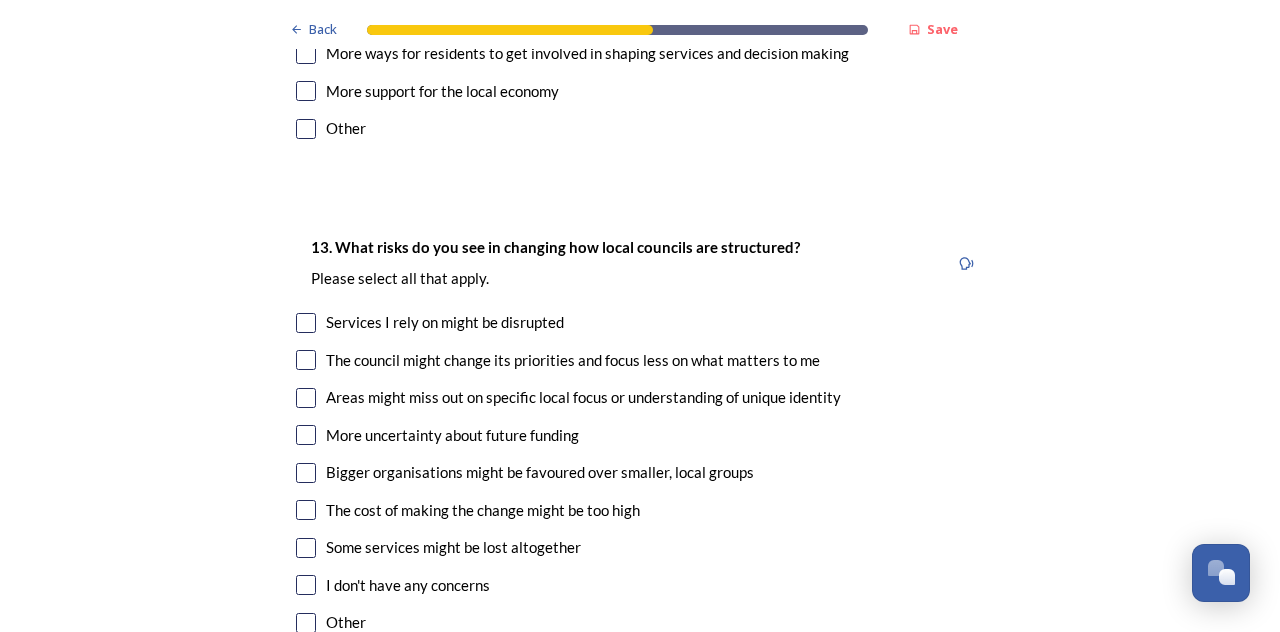 scroll, scrollTop: 4153, scrollLeft: 0, axis: vertical 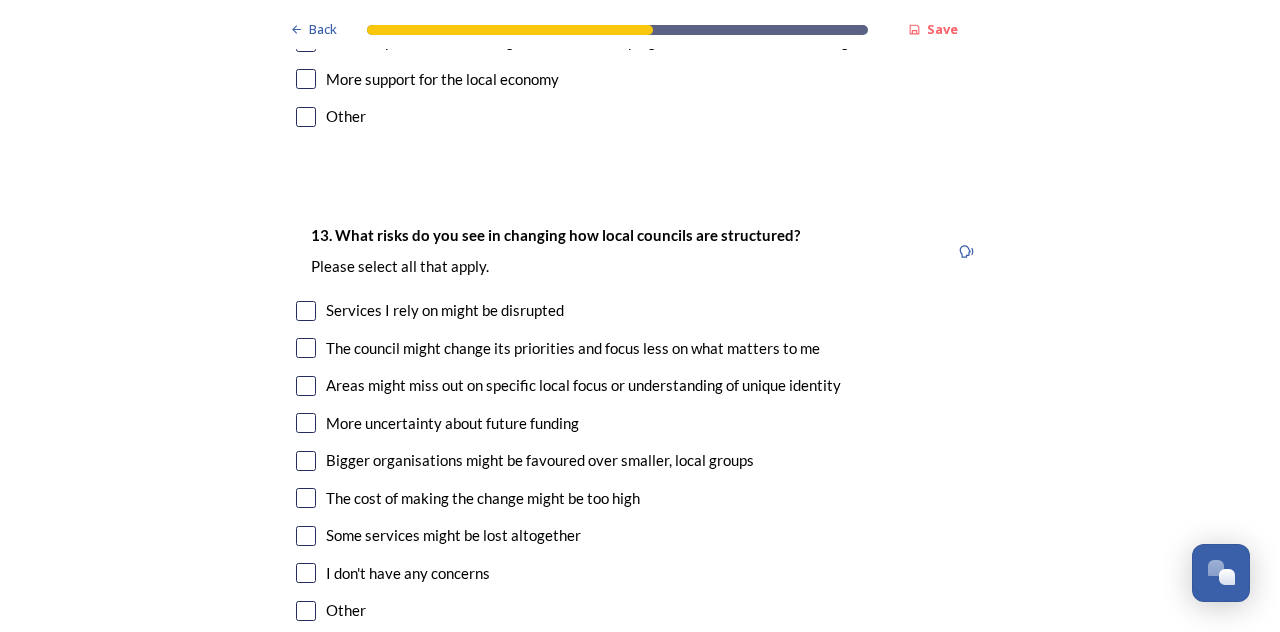 click on "More uncertainty about future funding" at bounding box center [452, 423] 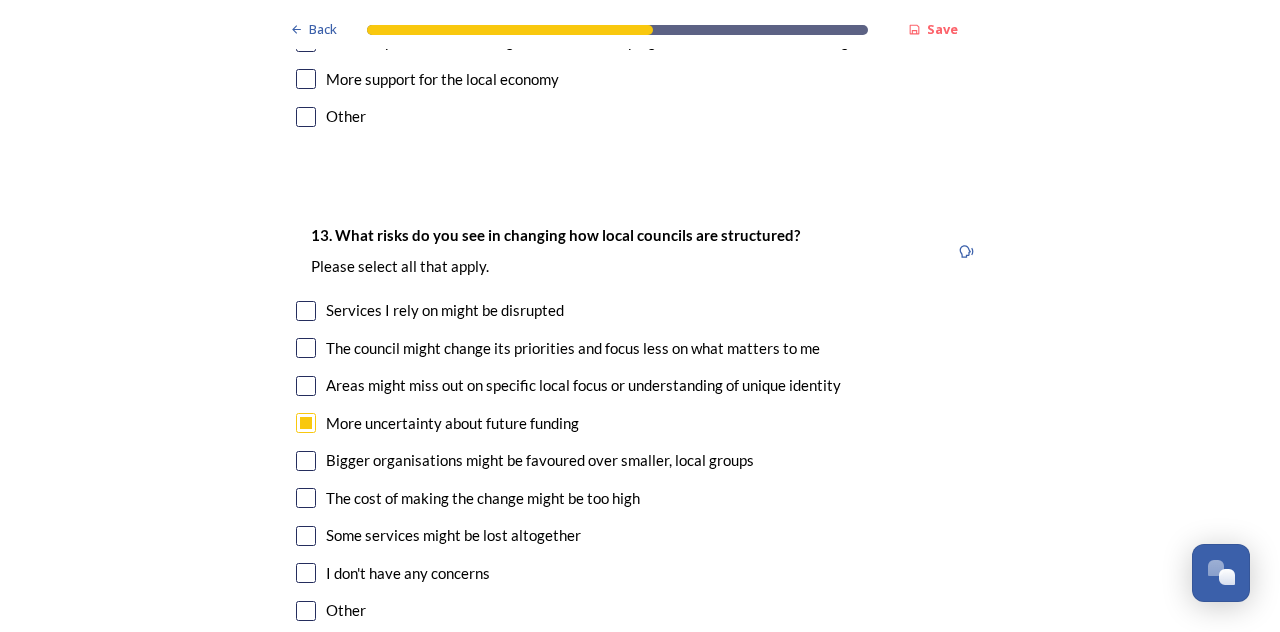 checkbox on "true" 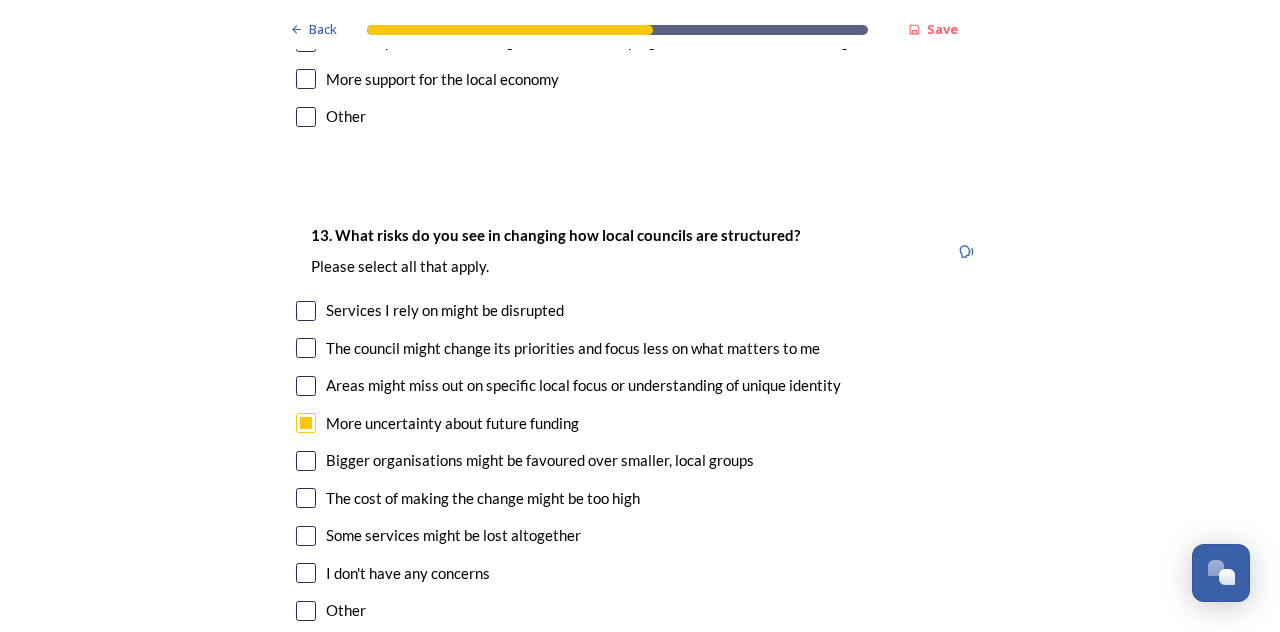 scroll, scrollTop: 4159, scrollLeft: 0, axis: vertical 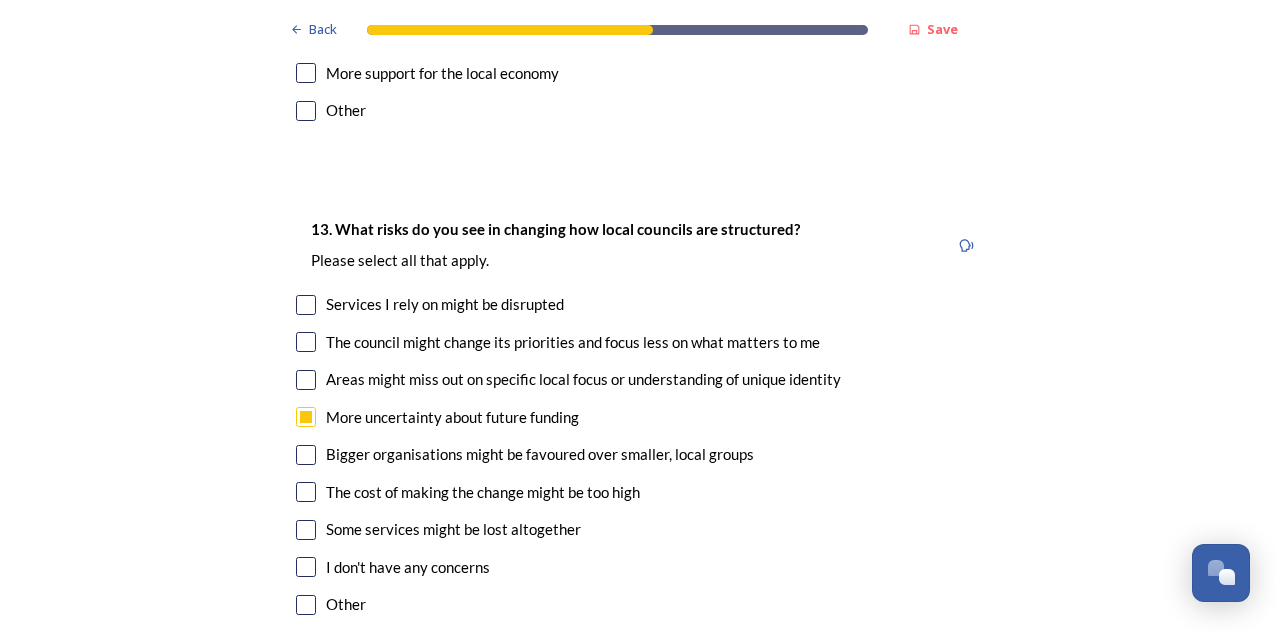 click on "The cost of making the change might be too high" at bounding box center (483, 492) 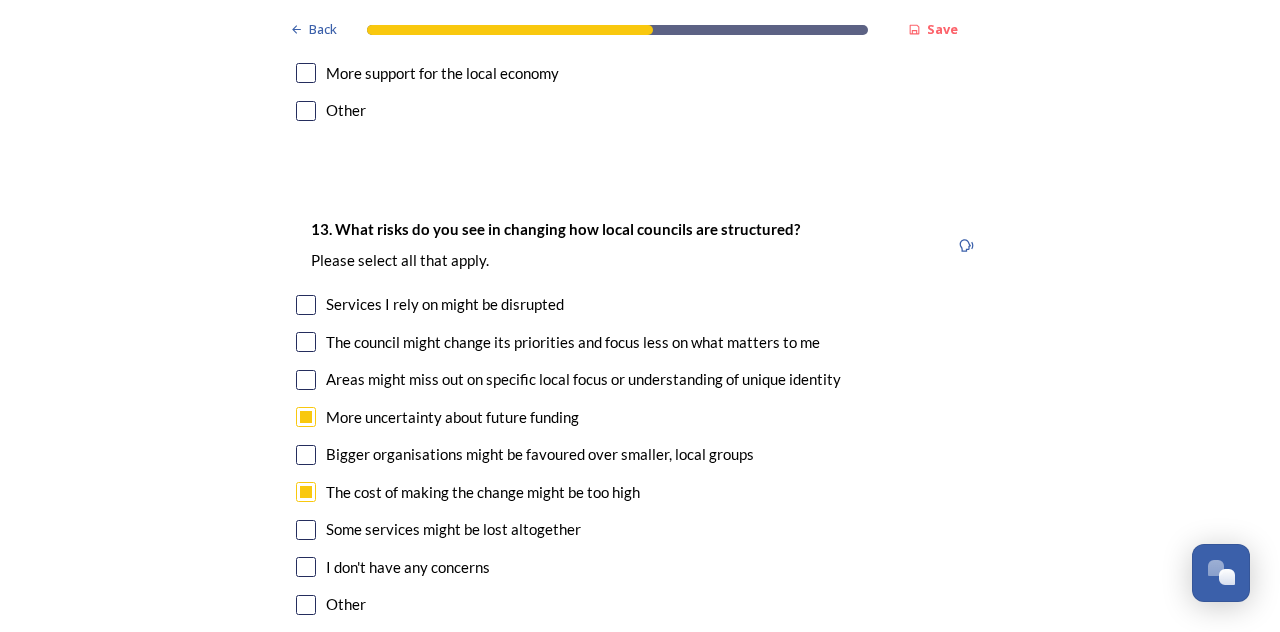 checkbox on "true" 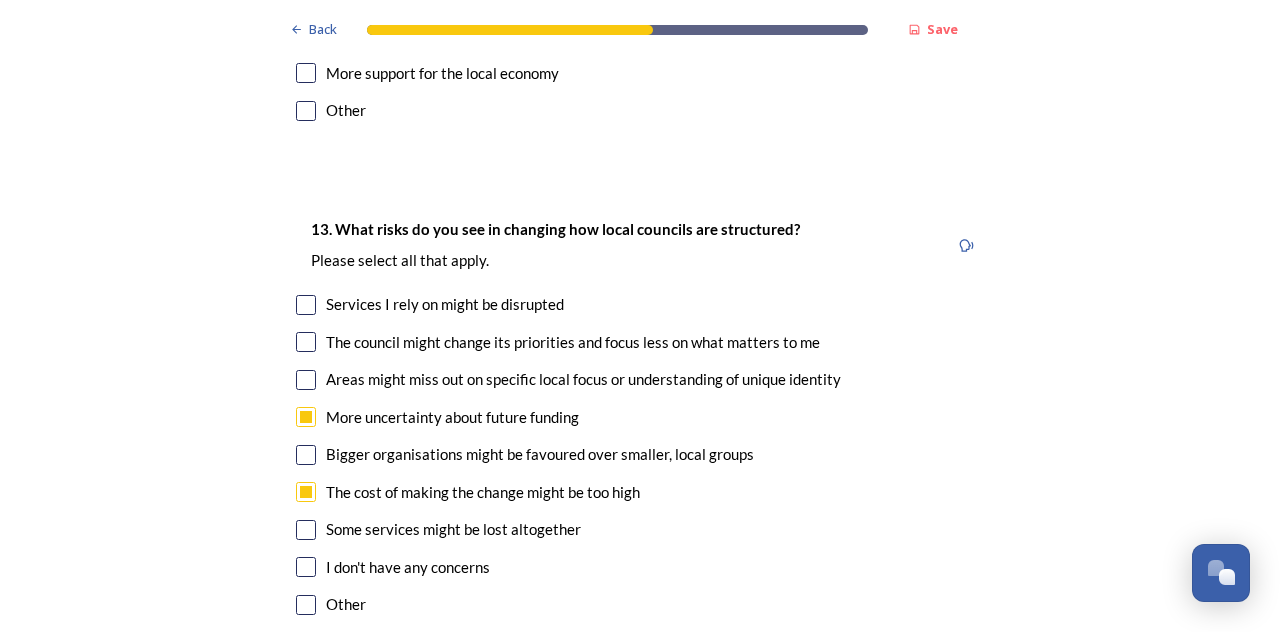 click on "The council might change its priorities and focus less on what matters to me" at bounding box center [573, 342] 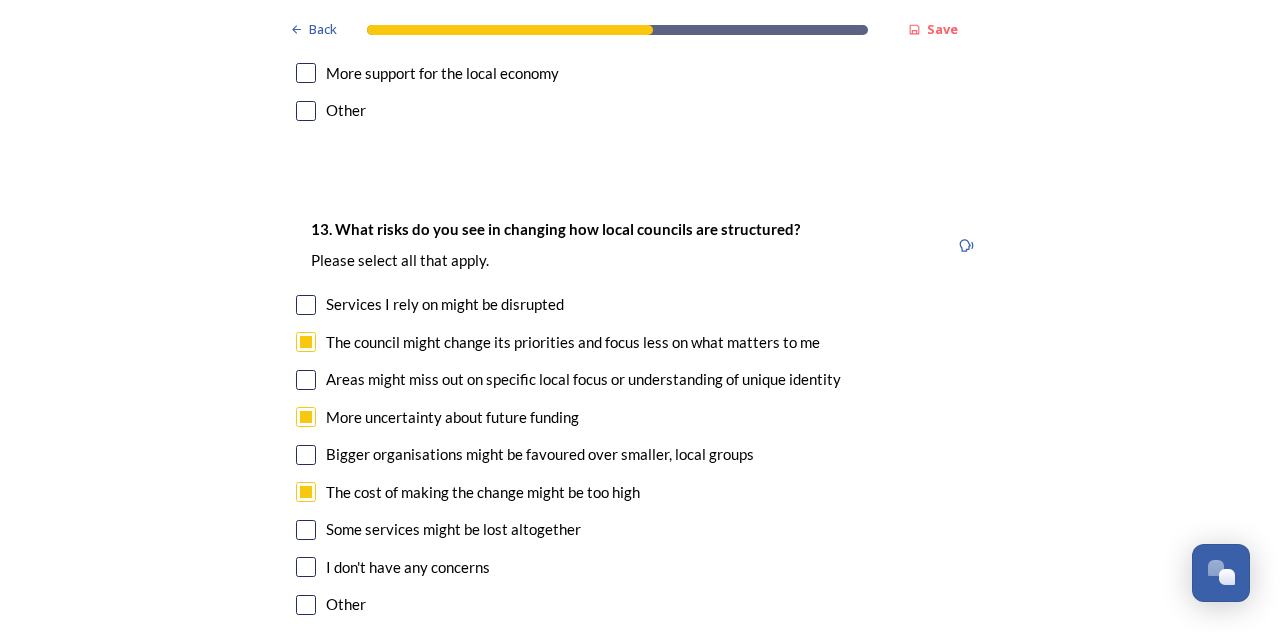 checkbox on "true" 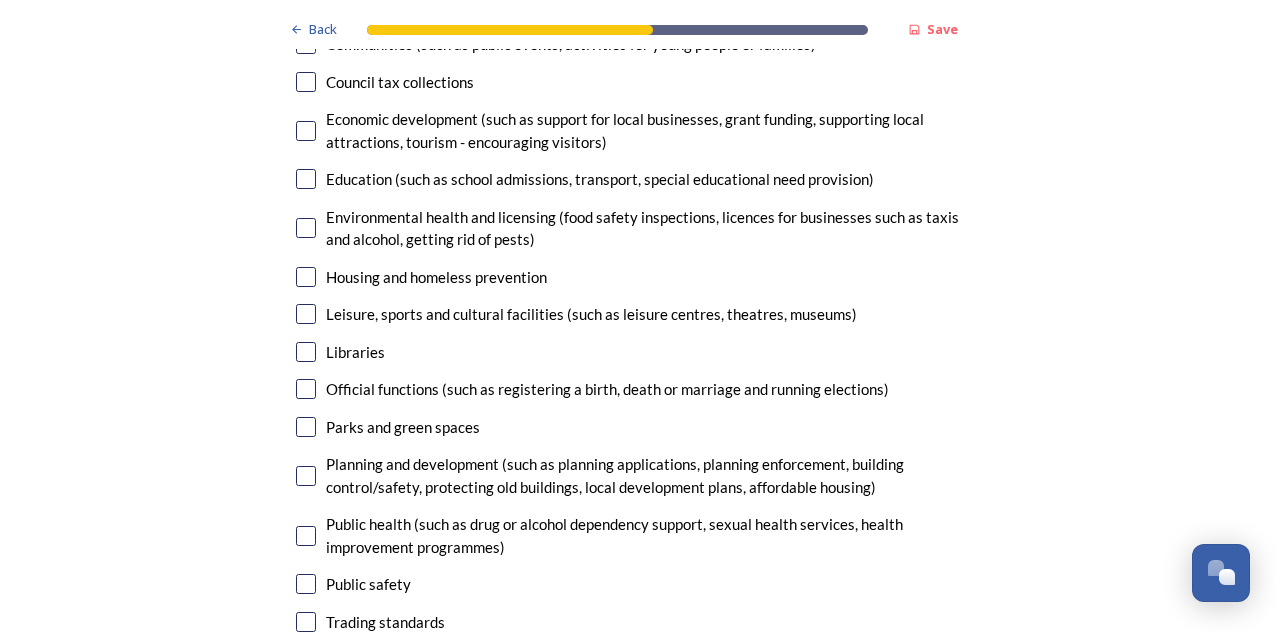 scroll, scrollTop: 5069, scrollLeft: 0, axis: vertical 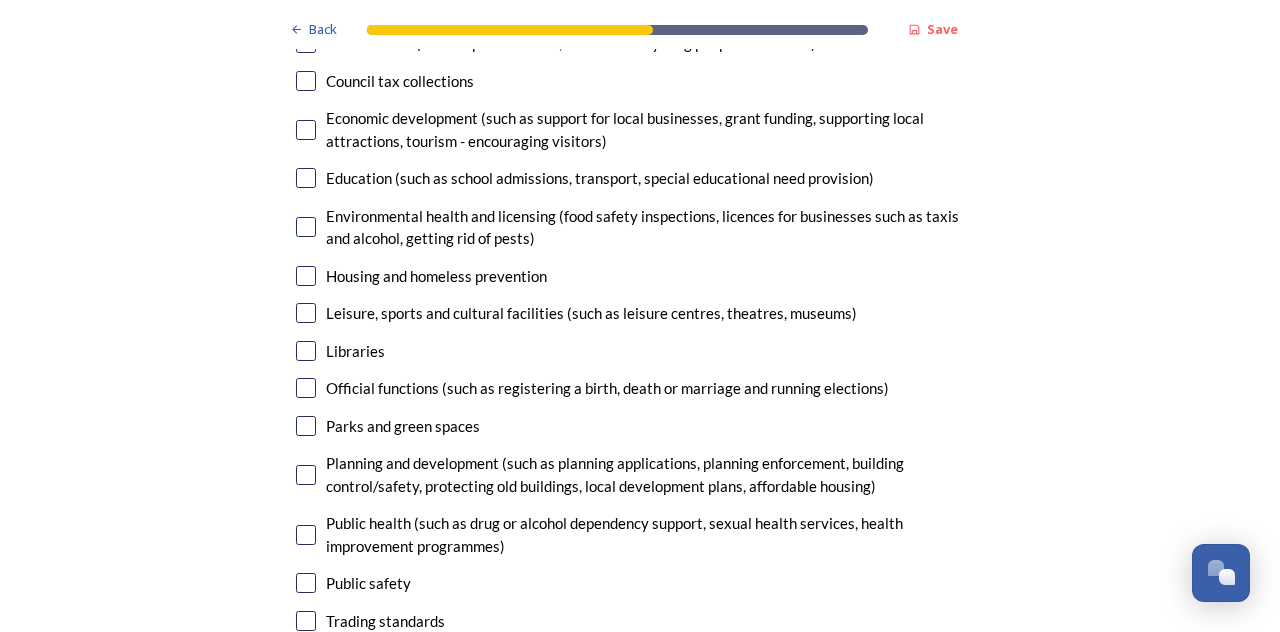 click on "Waste management (recycling centres and waste processing)" at bounding box center (527, 733) 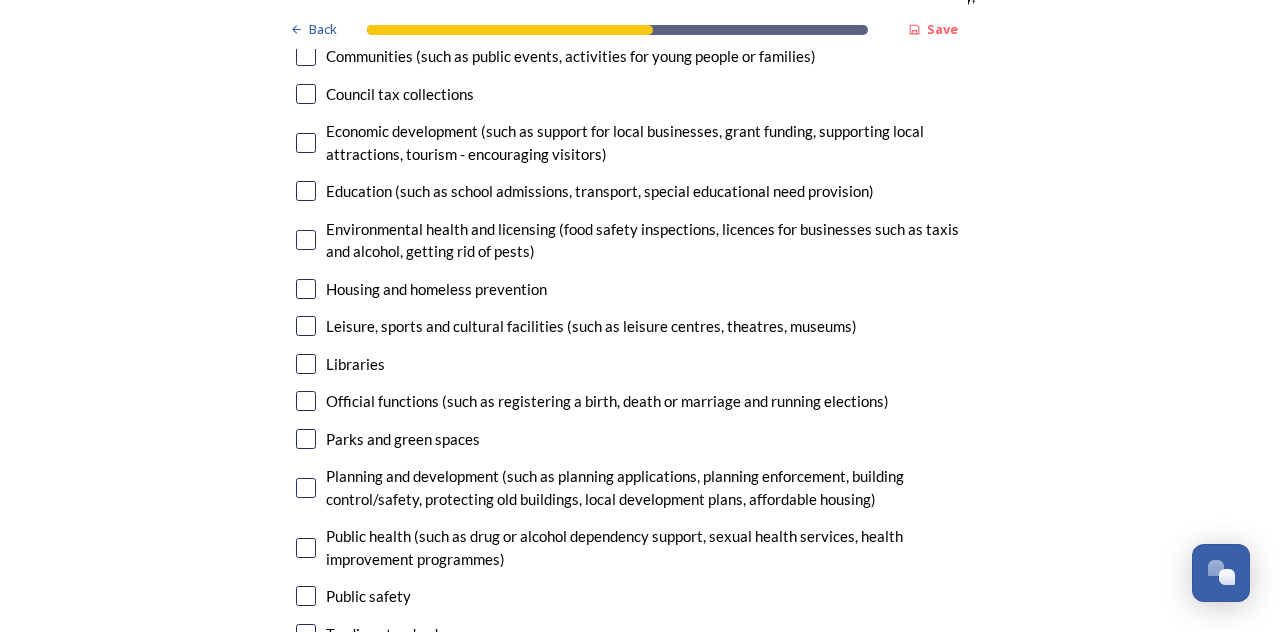scroll, scrollTop: 5046, scrollLeft: 0, axis: vertical 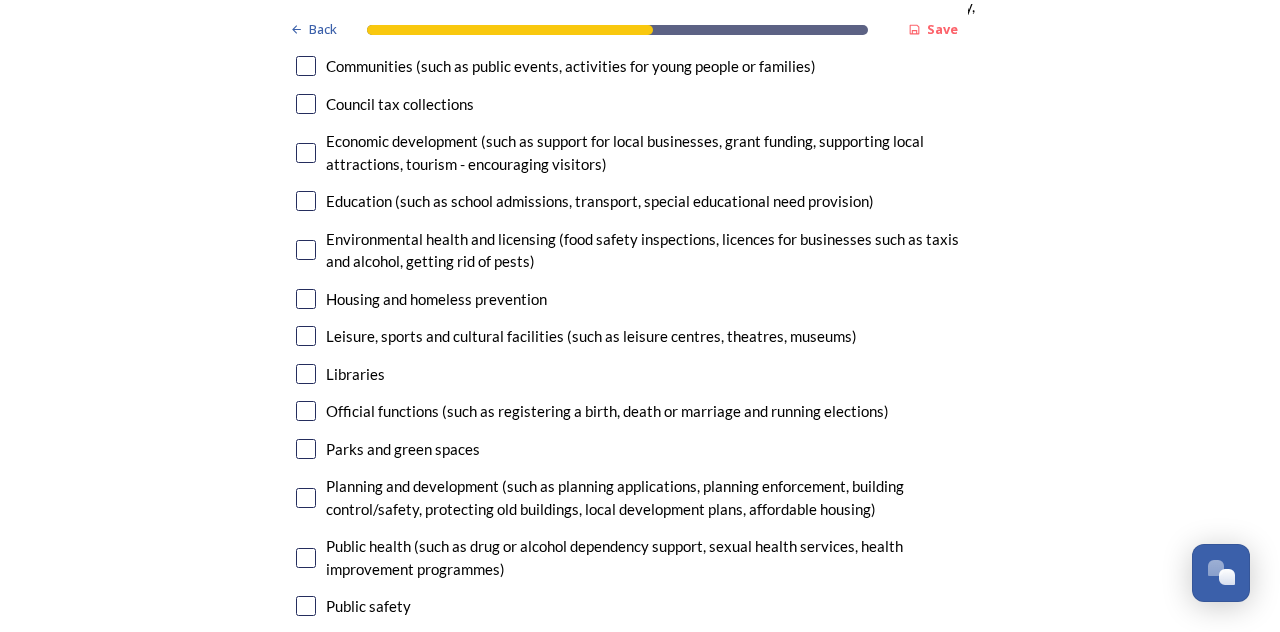 click on "Parks and green spaces" at bounding box center (403, 449) 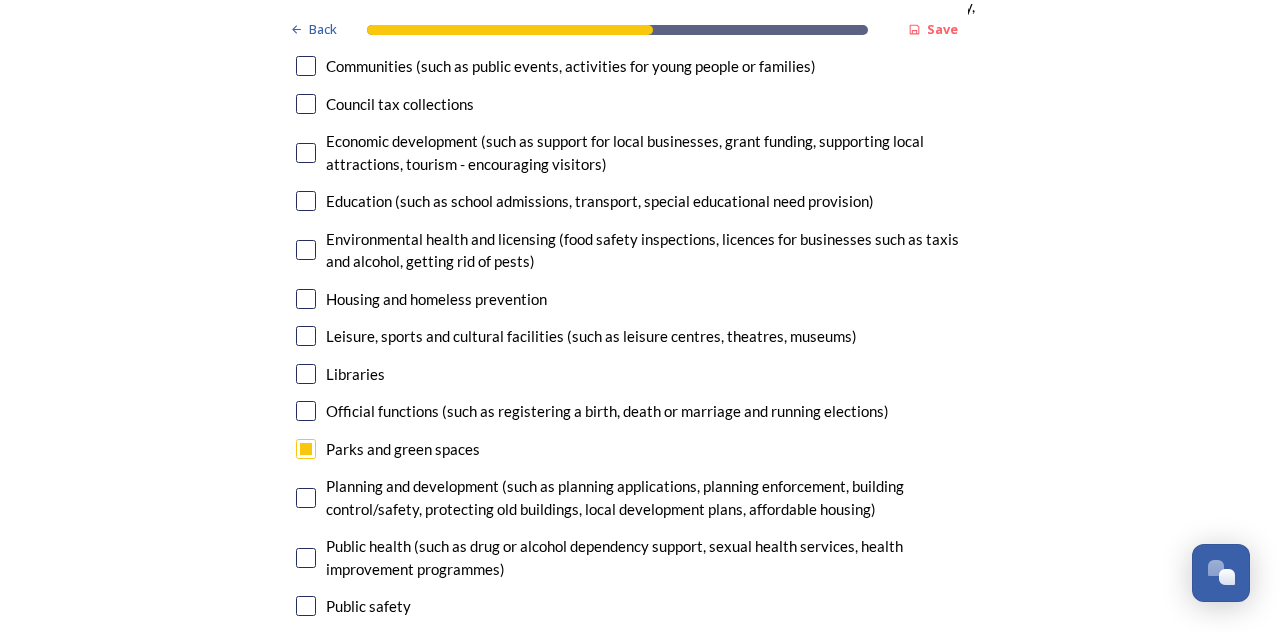 checkbox on "true" 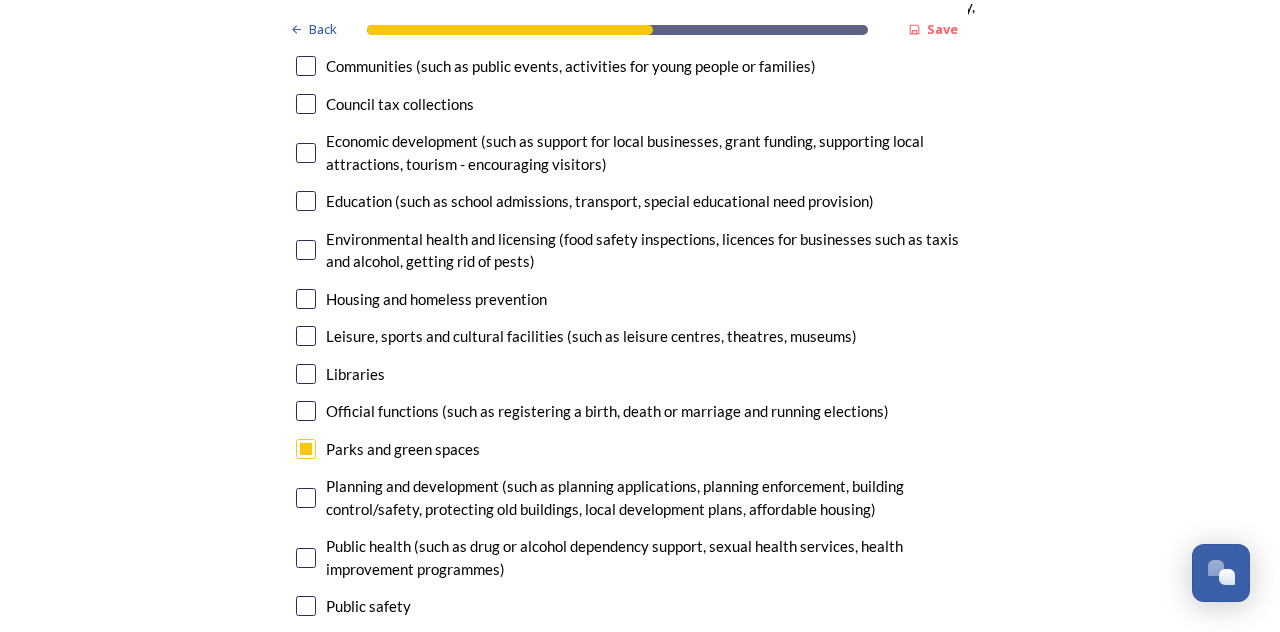 click on "Official functions (such as registering a birth, death or marriage and running elections)" at bounding box center [607, 411] 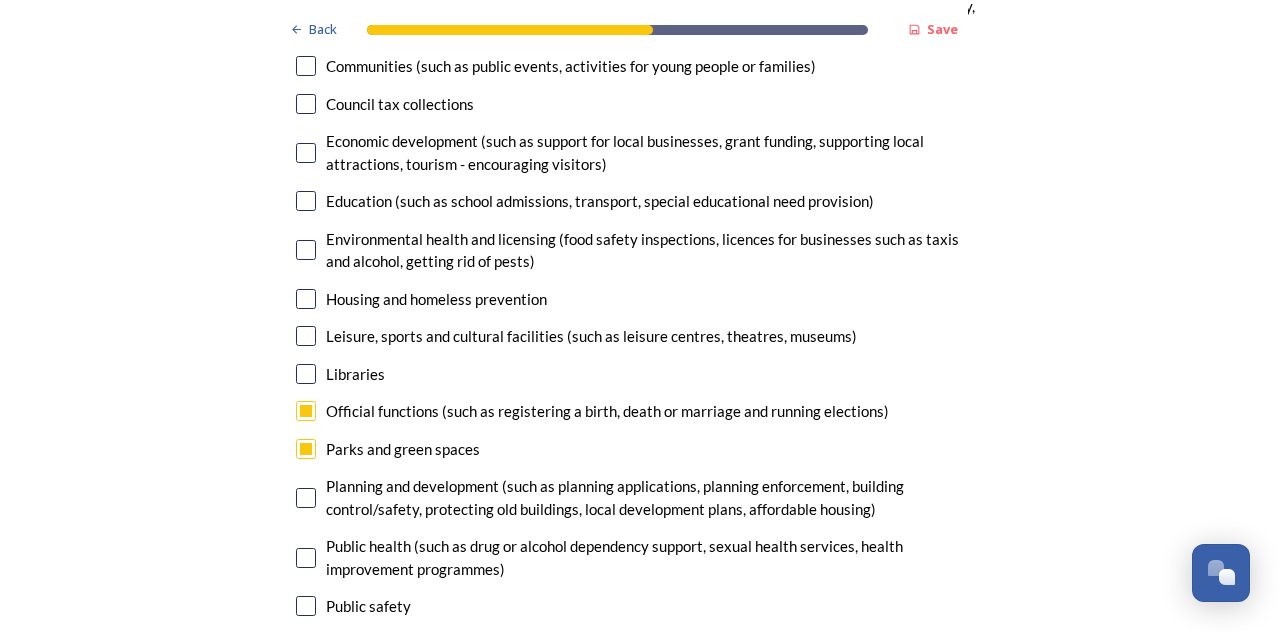 checkbox on "true" 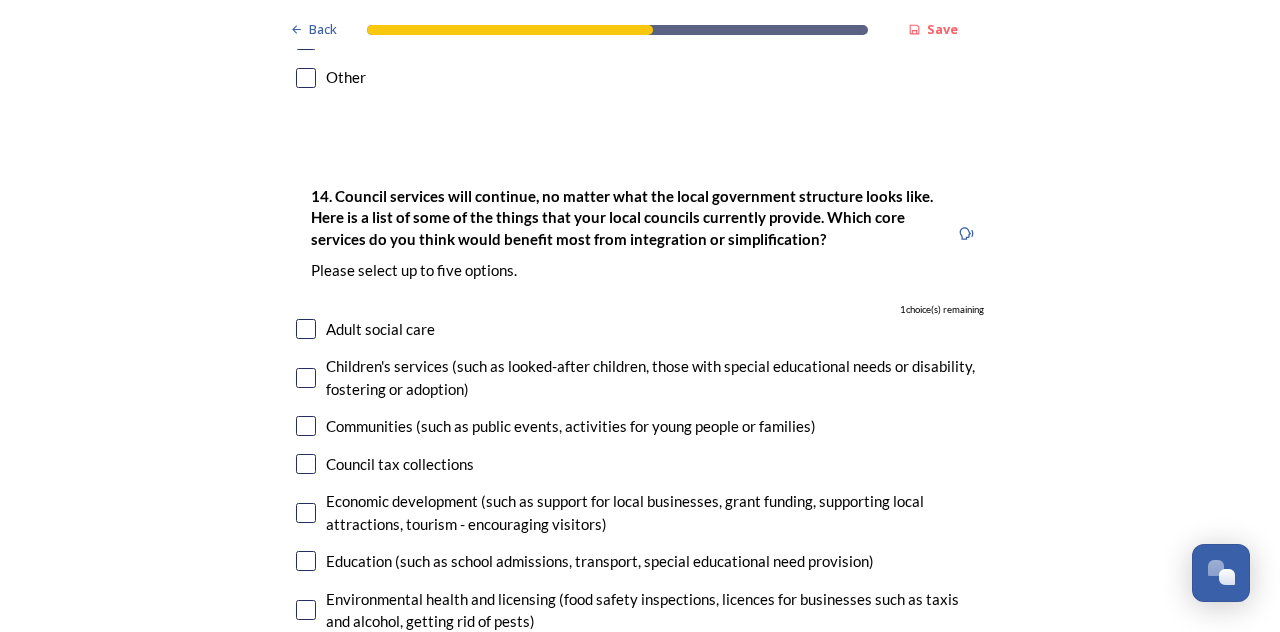 scroll, scrollTop: 4682, scrollLeft: 0, axis: vertical 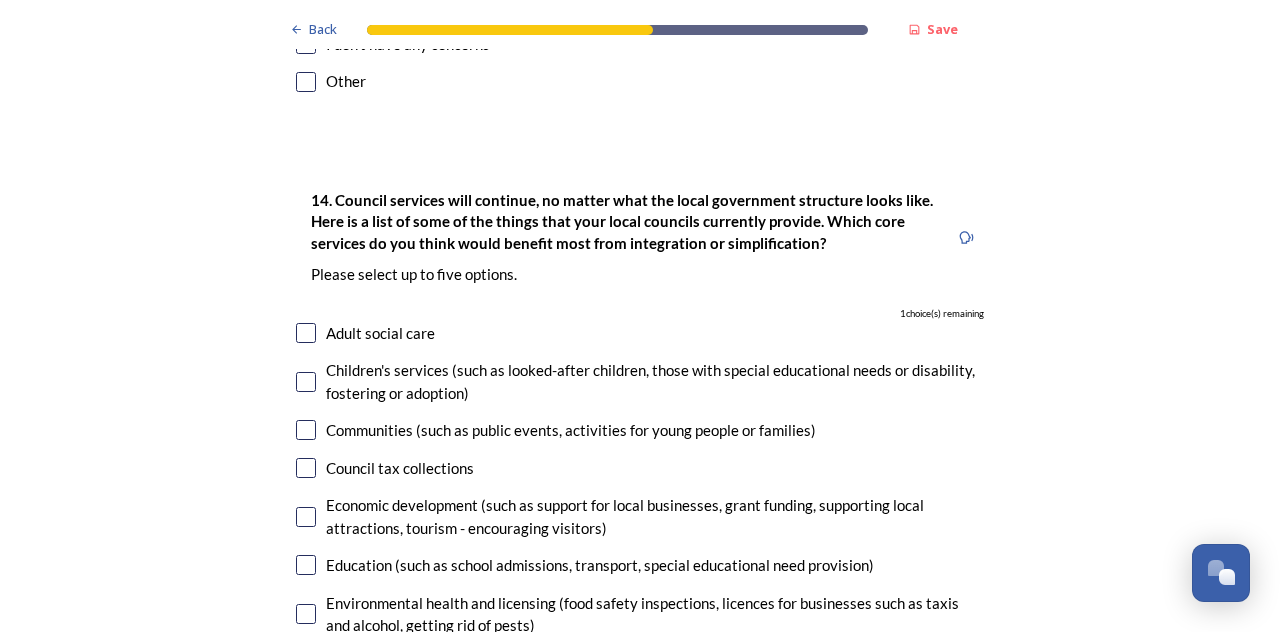 click on "Economic development (such as support for local businesses, grant funding, supporting local attractions, tourism - encouraging visitors)" at bounding box center [655, 516] 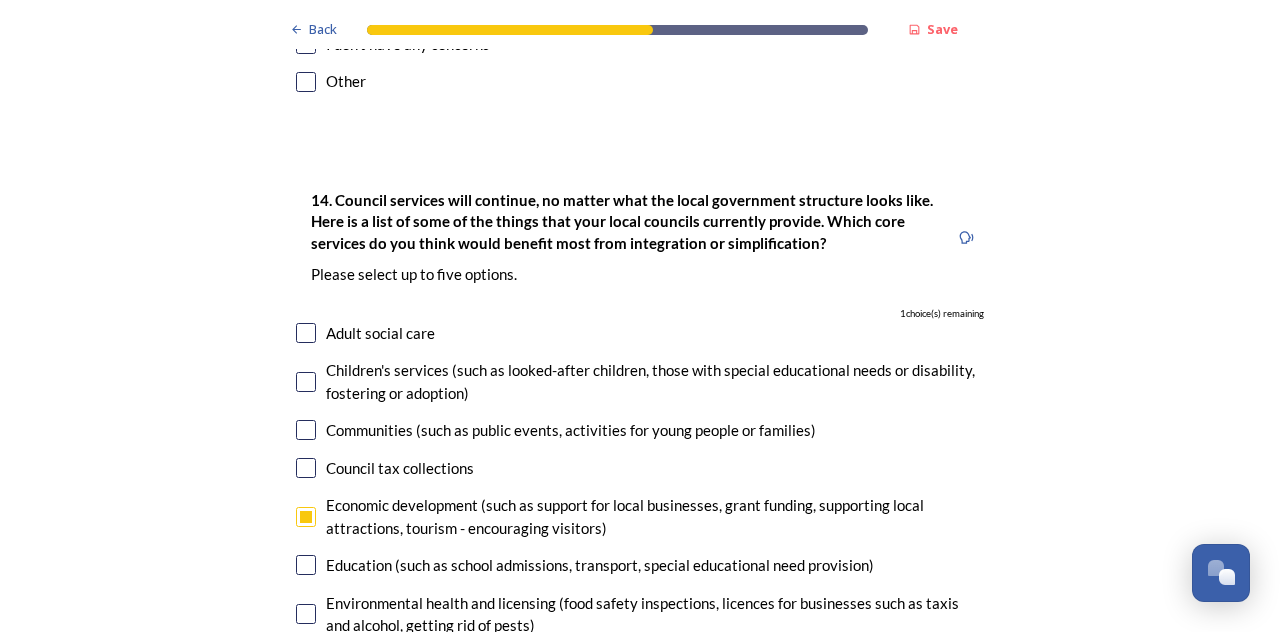 checkbox on "true" 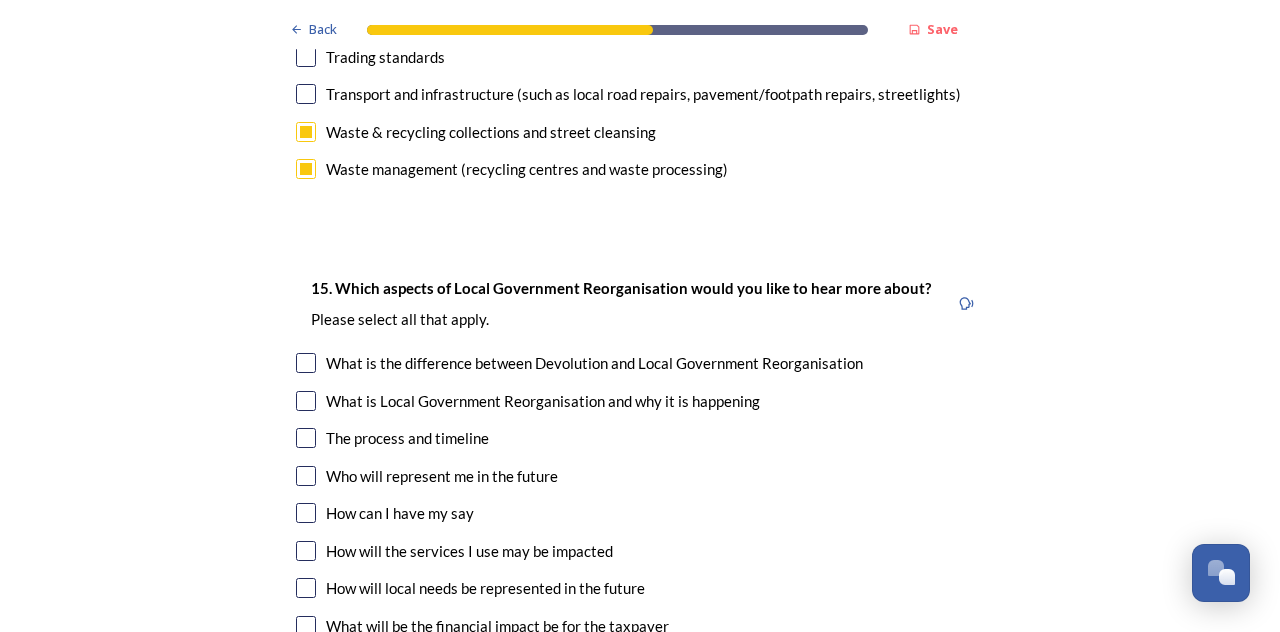 scroll, scrollTop: 5634, scrollLeft: 0, axis: vertical 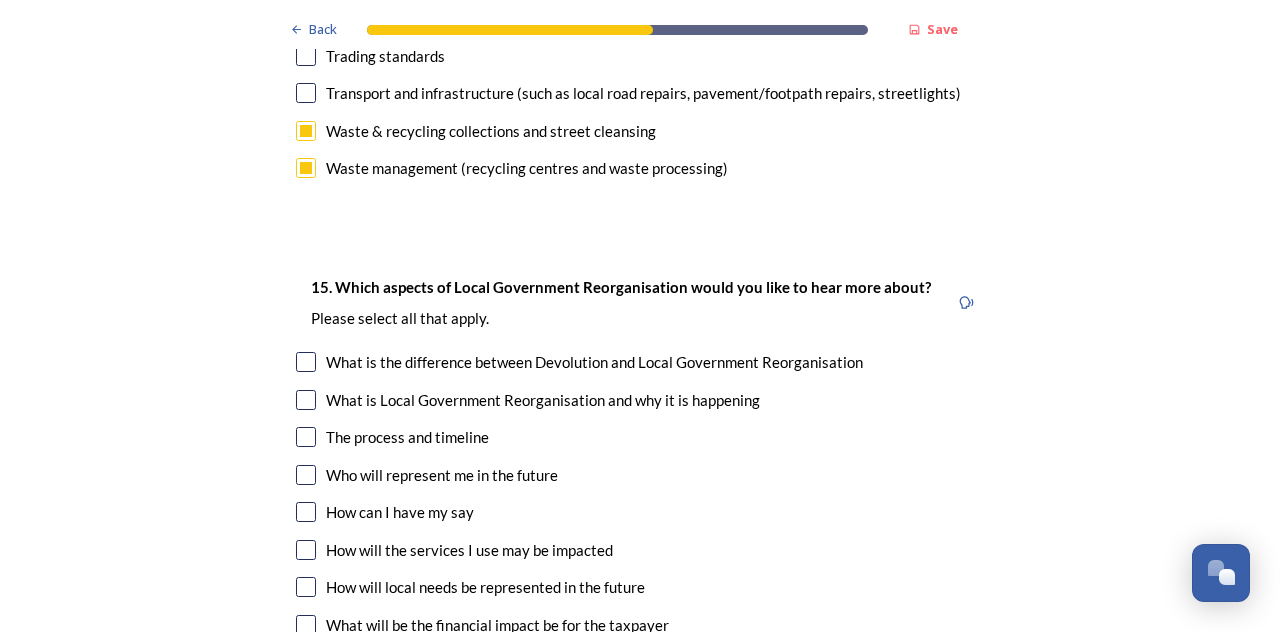 click on "The process and timeline" at bounding box center (407, 437) 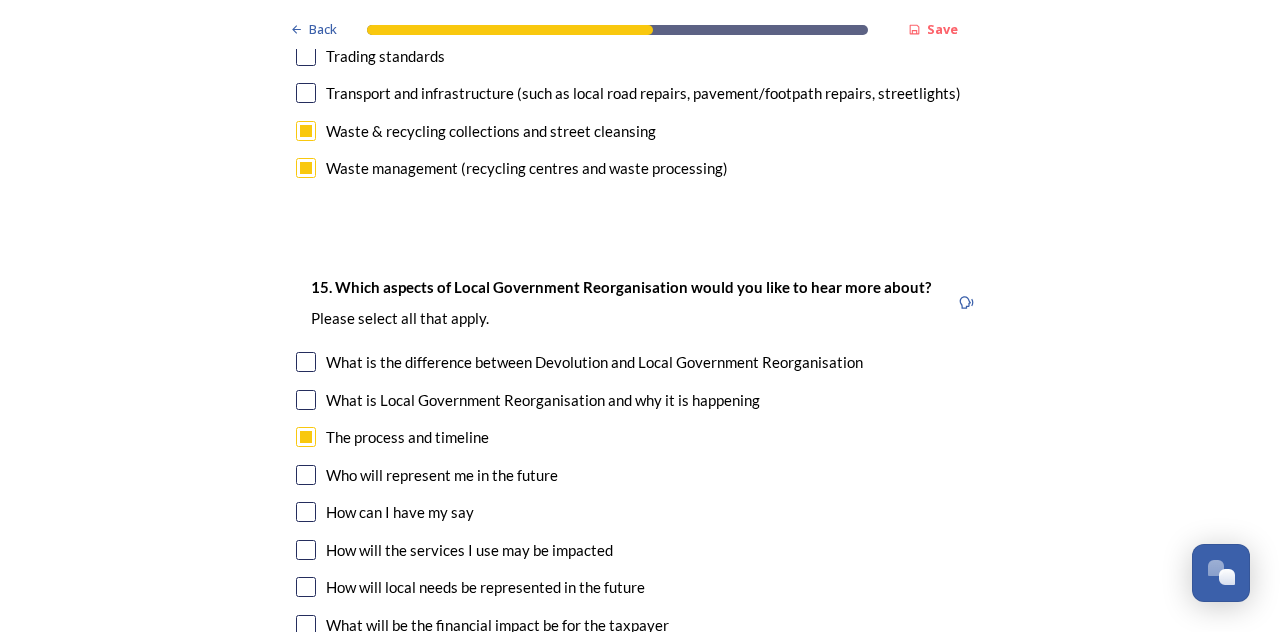 checkbox on "true" 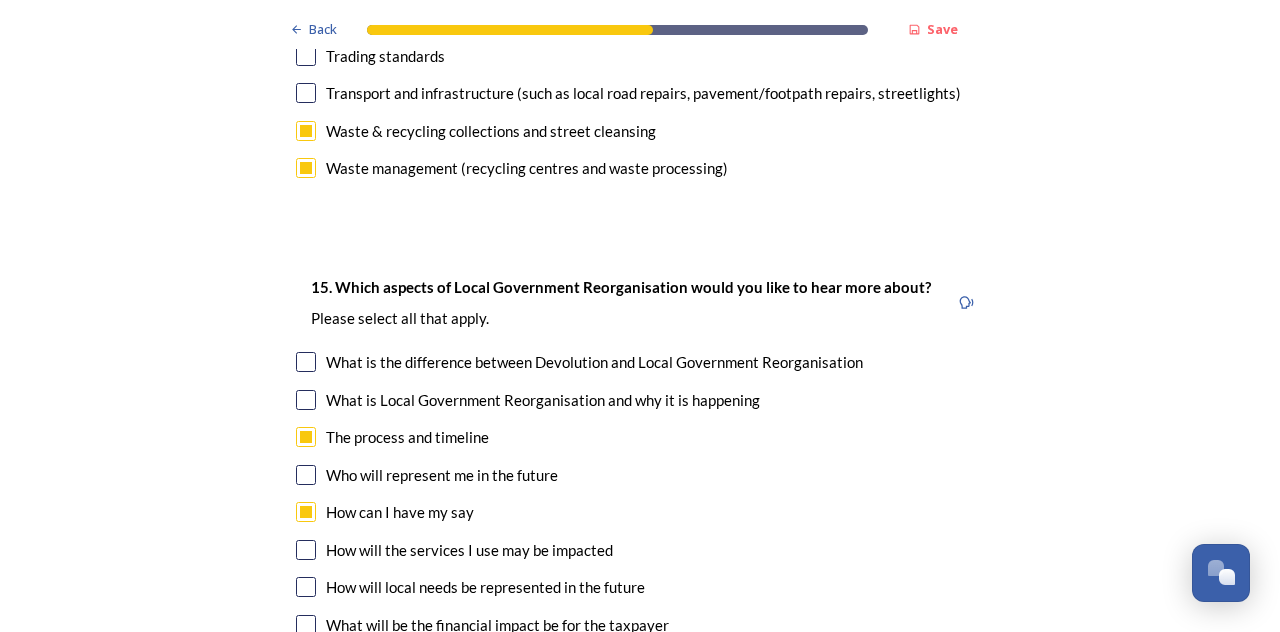checkbox on "true" 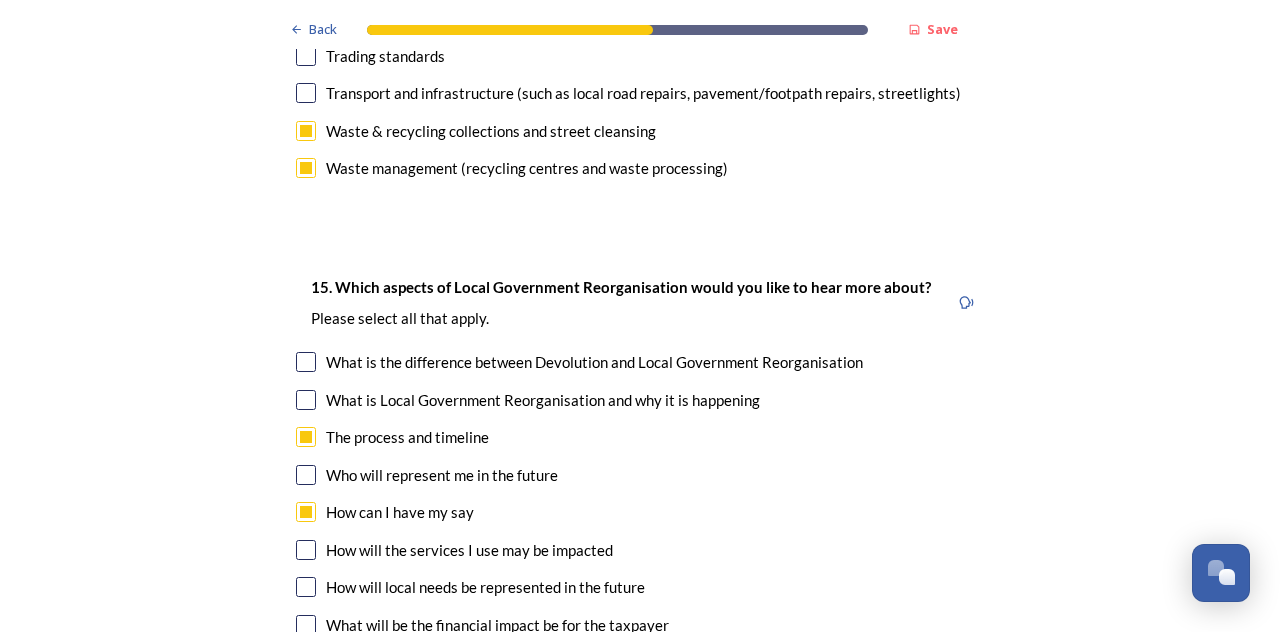 click on "What will be the financial impact be for the taxpayer" at bounding box center (497, 625) 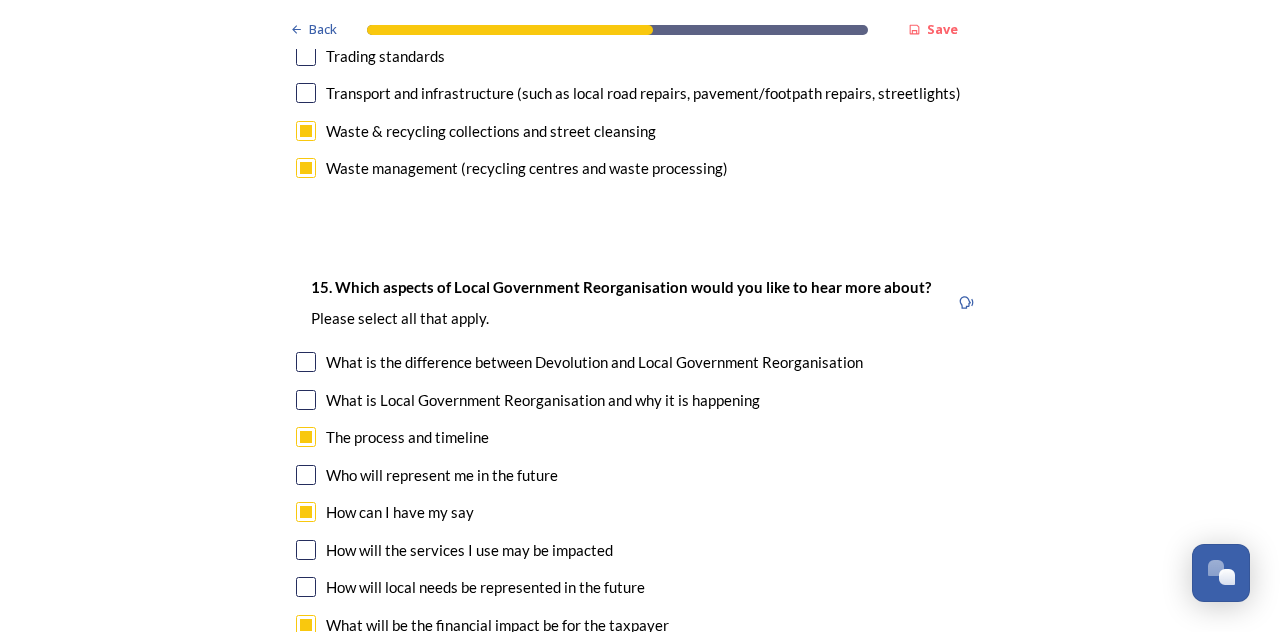 checkbox on "true" 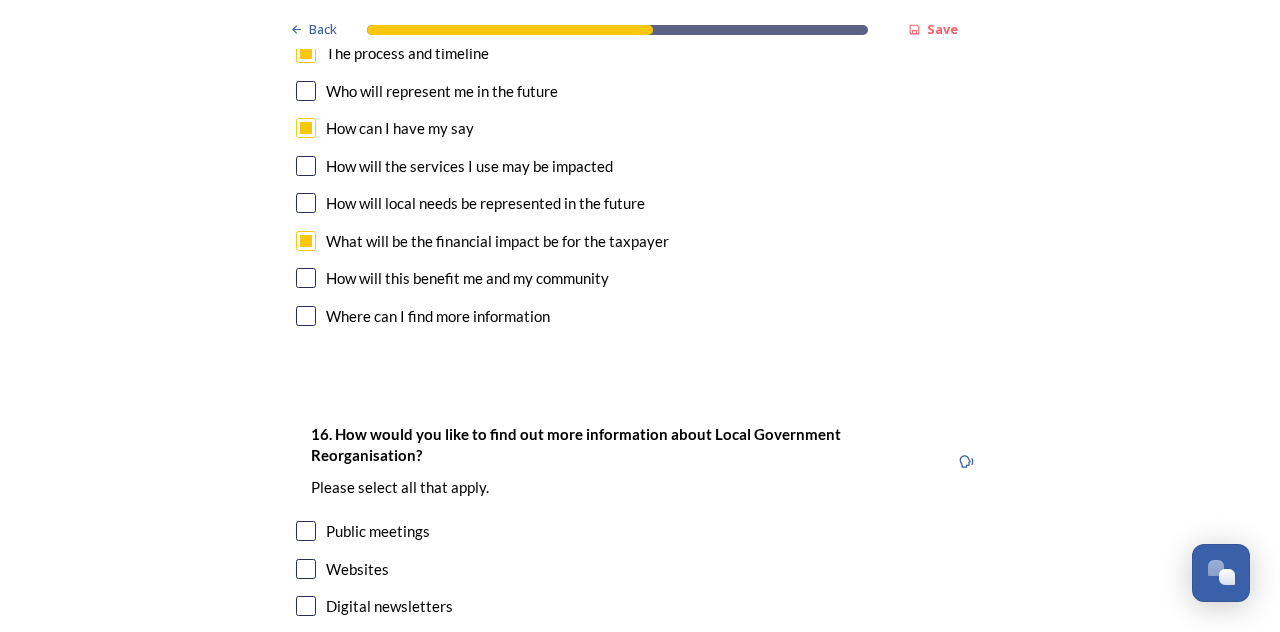 scroll, scrollTop: 6024, scrollLeft: 0, axis: vertical 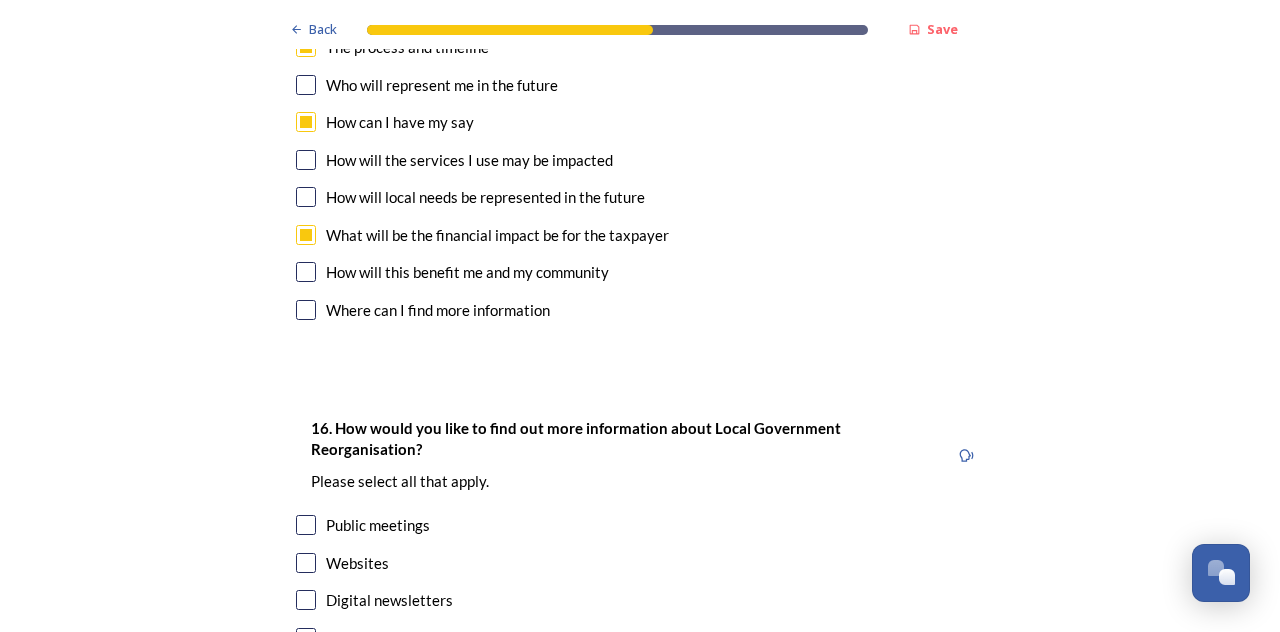 click on "Digital newsletters" at bounding box center [389, 600] 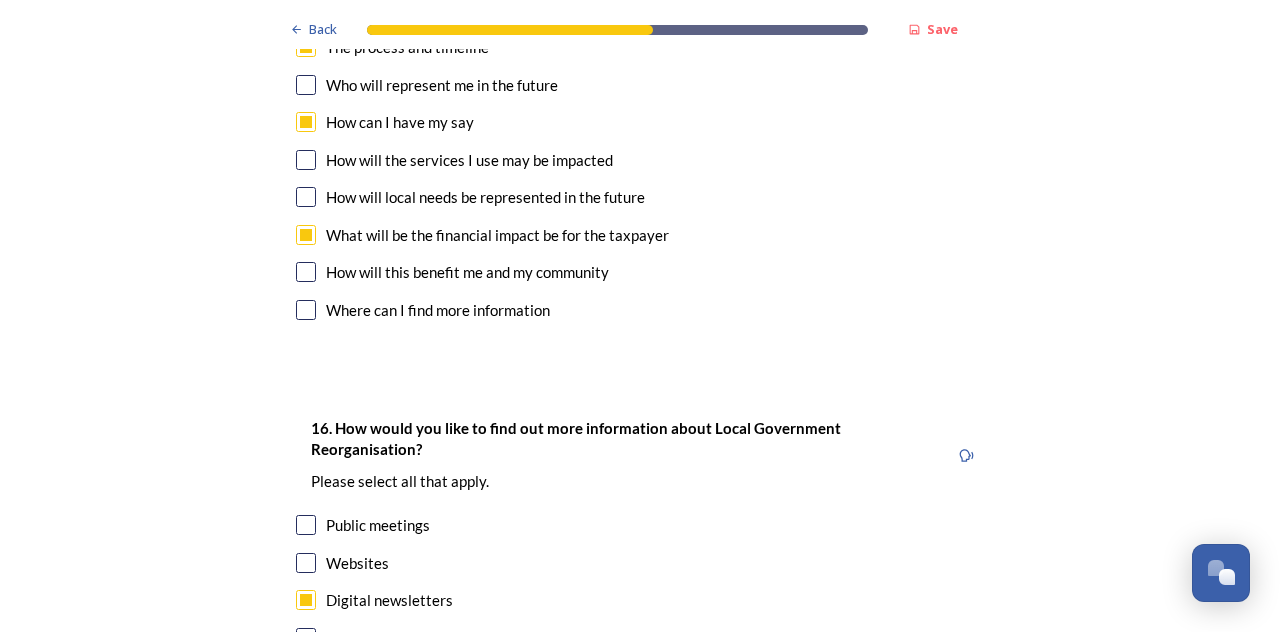 checkbox on "true" 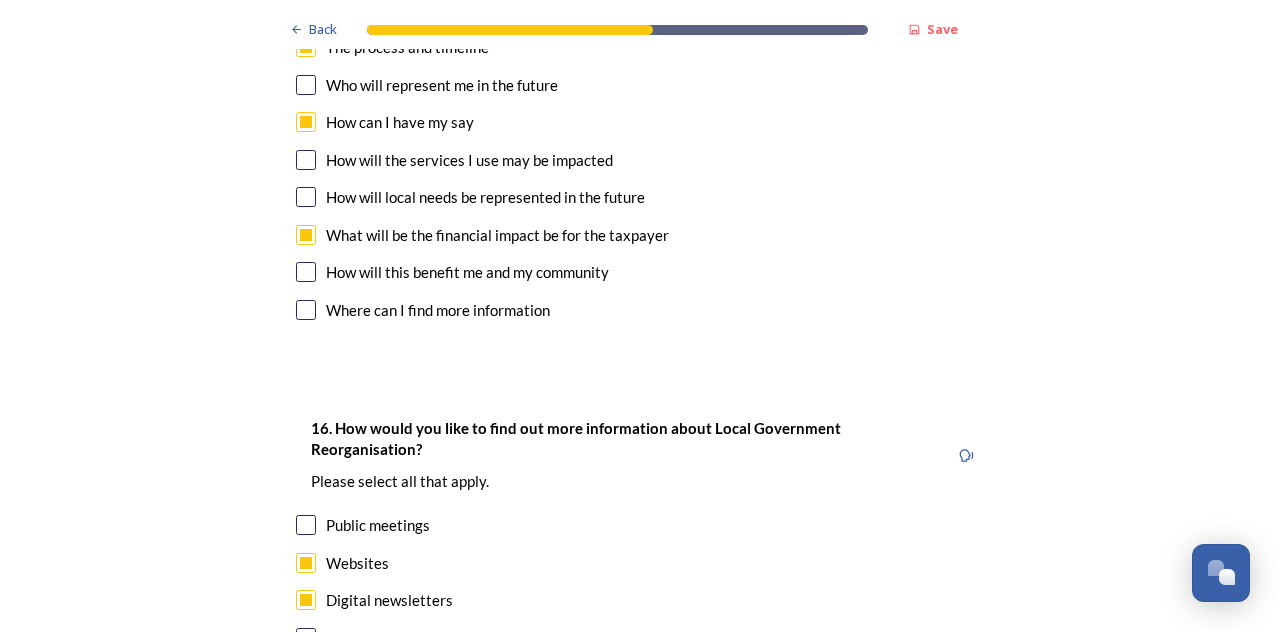 checkbox on "true" 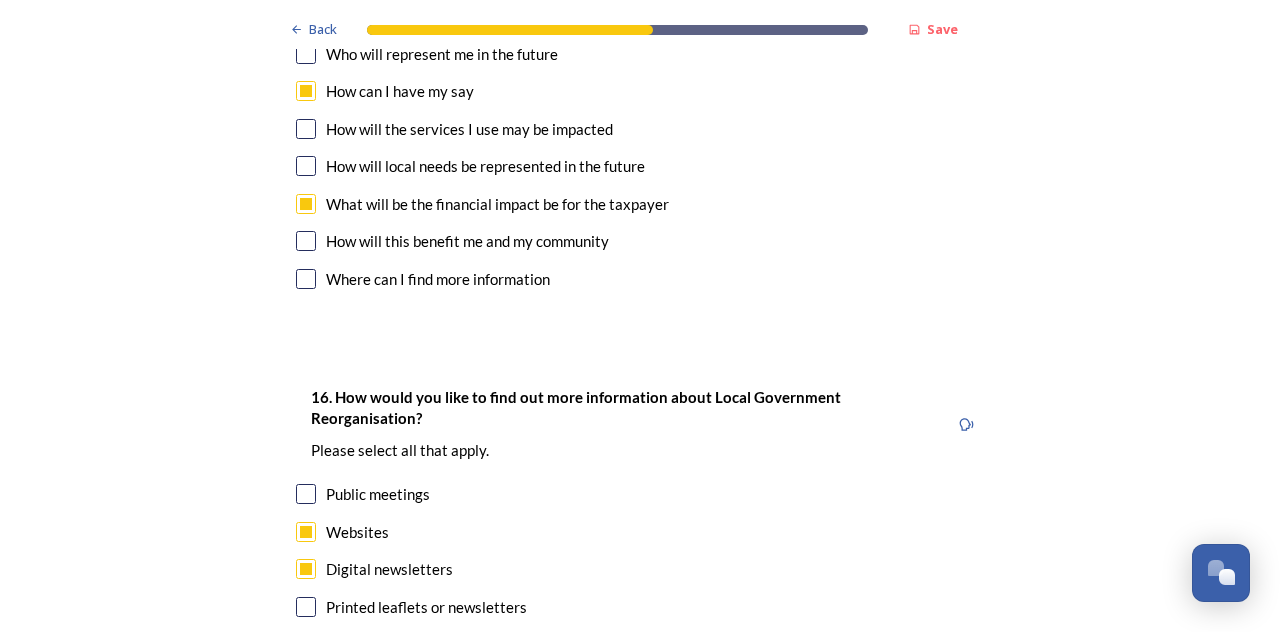 scroll, scrollTop: 6155, scrollLeft: 0, axis: vertical 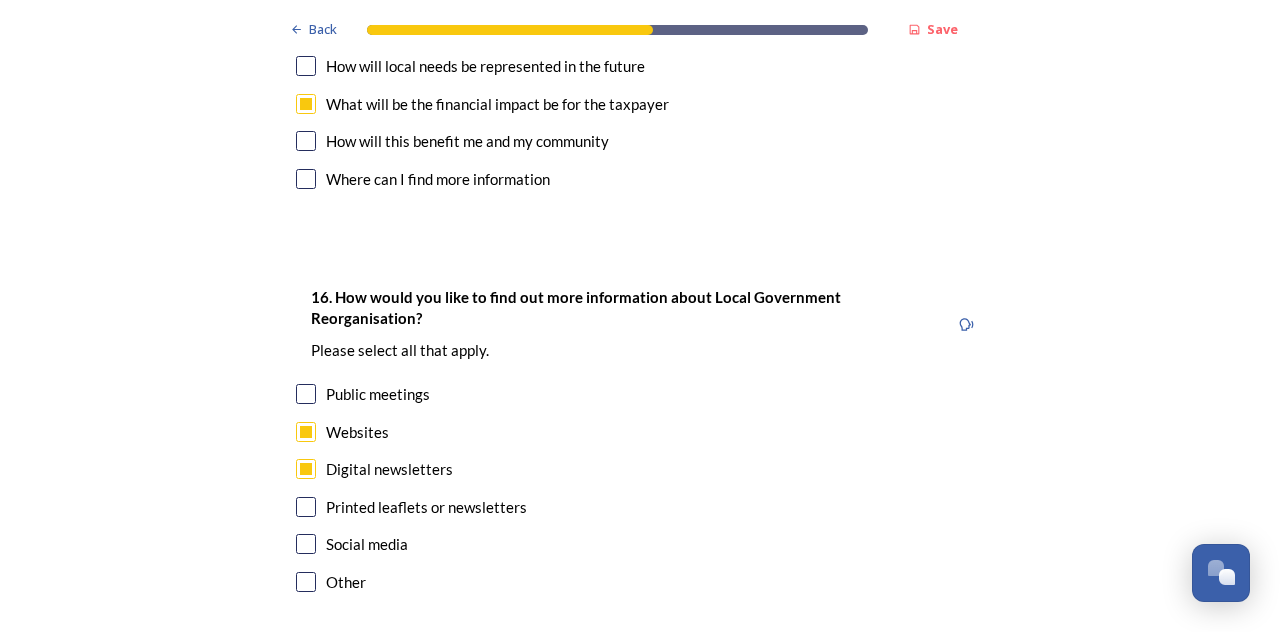 click on "Continue" at bounding box center [626, 692] 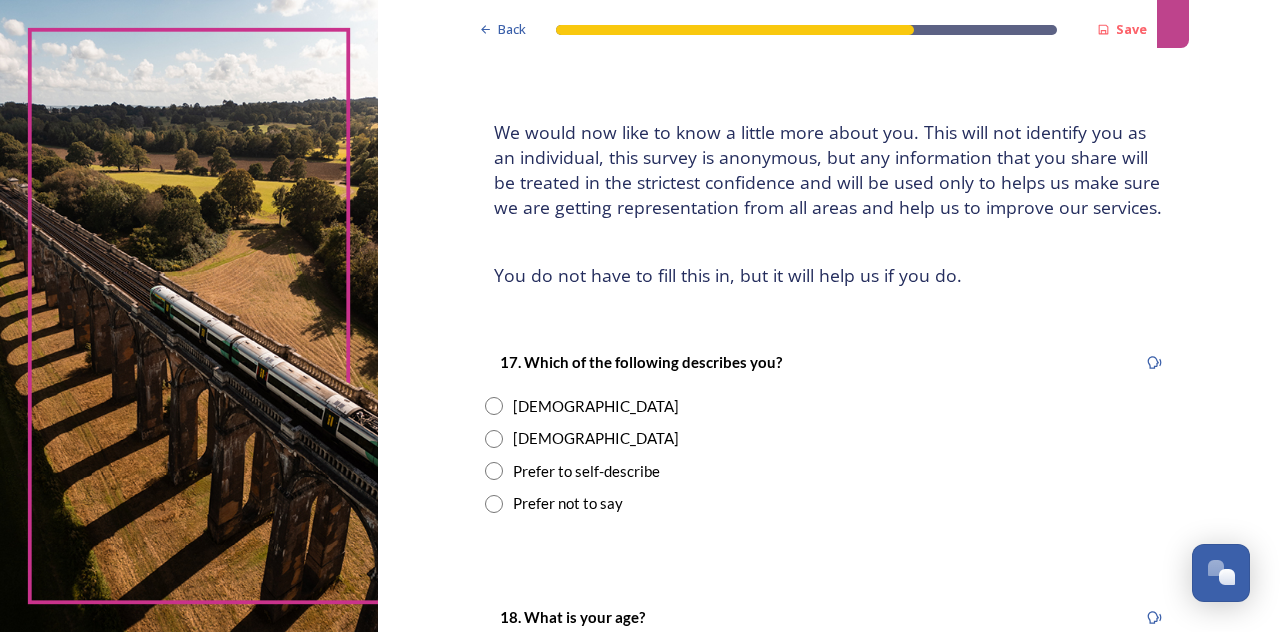 scroll, scrollTop: 79, scrollLeft: 0, axis: vertical 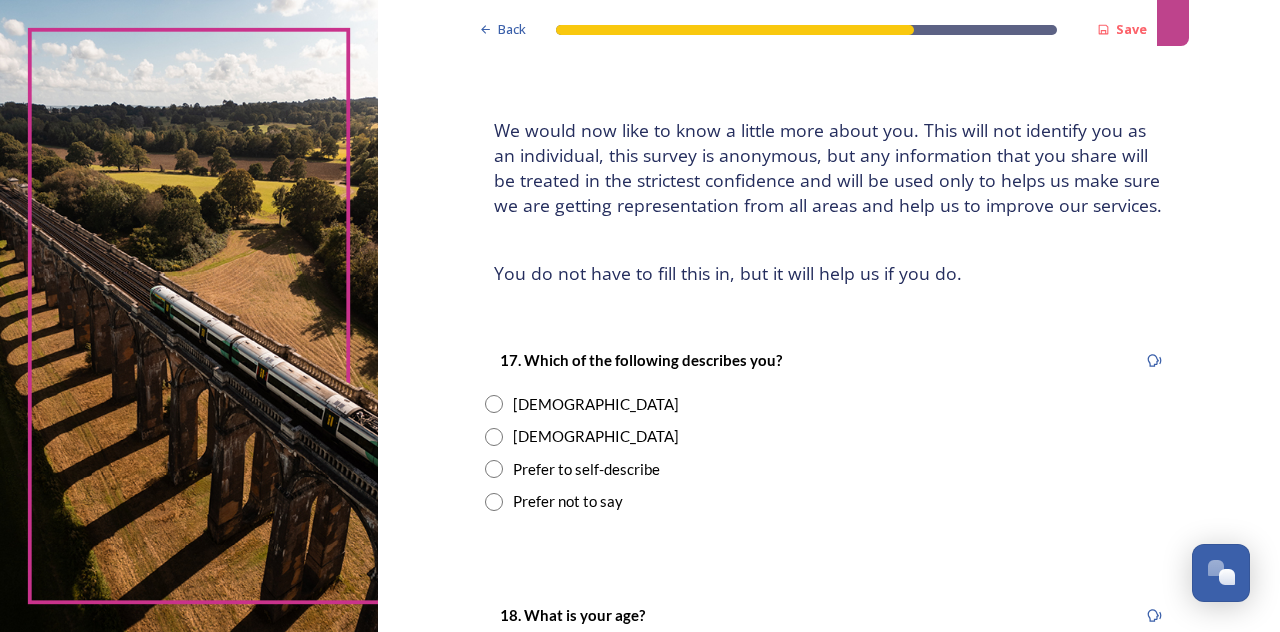 click on "[DEMOGRAPHIC_DATA]" at bounding box center (596, 436) 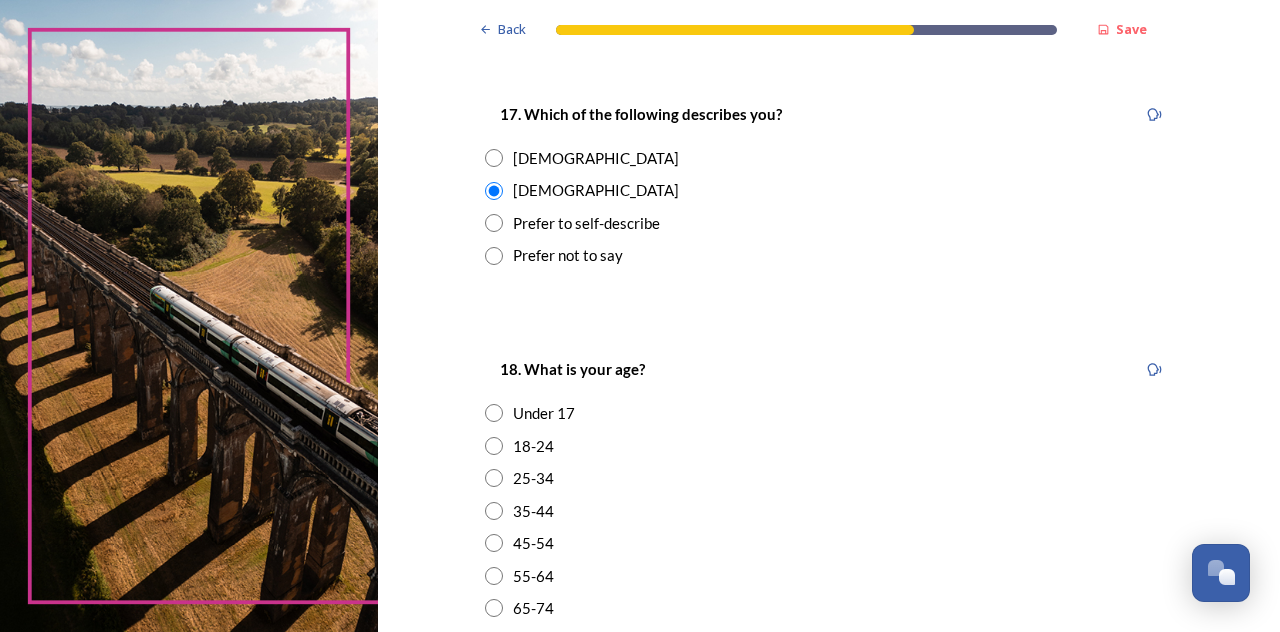 scroll, scrollTop: 364, scrollLeft: 0, axis: vertical 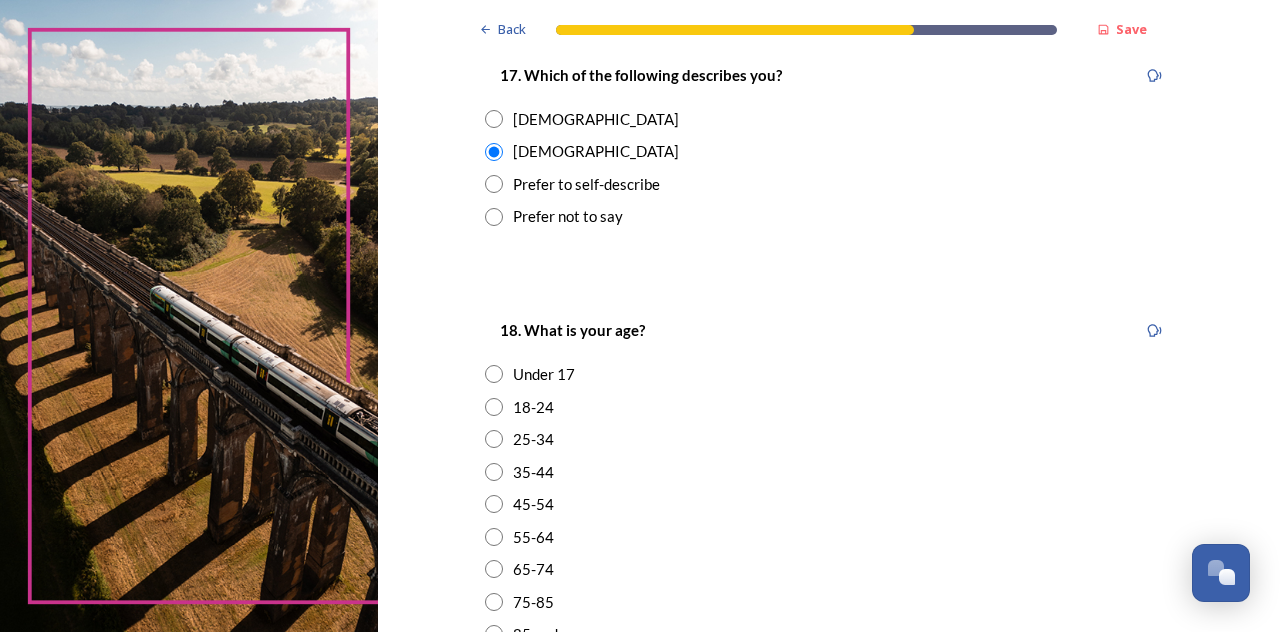 click on "55-64" at bounding box center [533, 537] 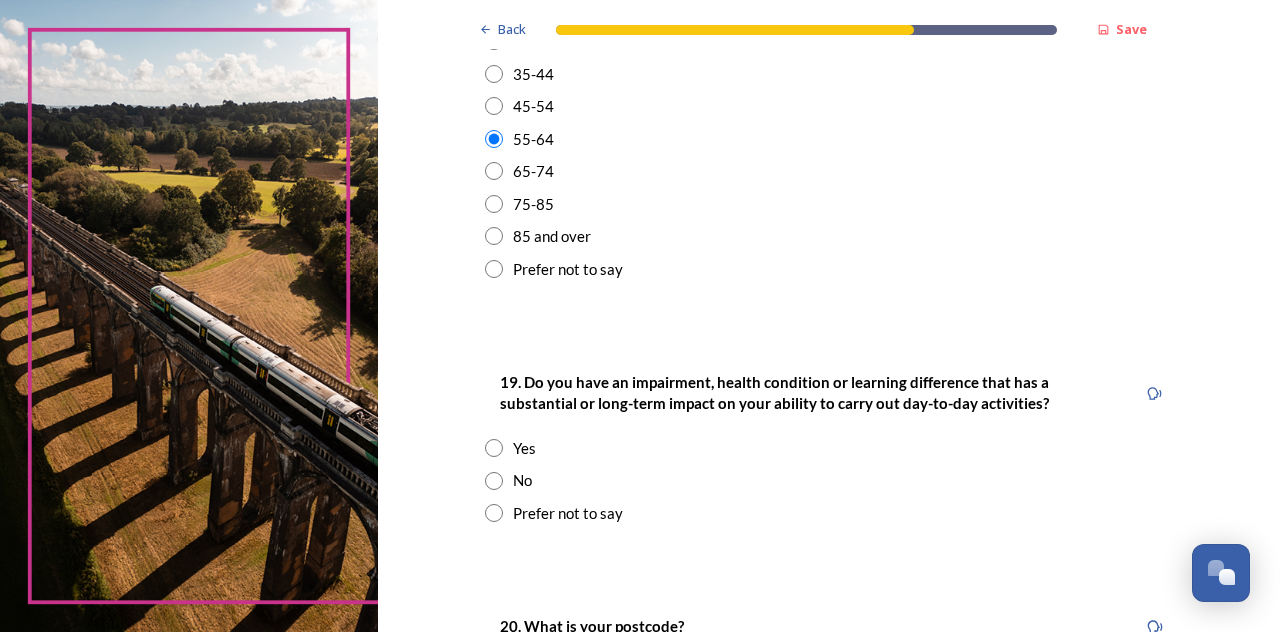 scroll, scrollTop: 766, scrollLeft: 0, axis: vertical 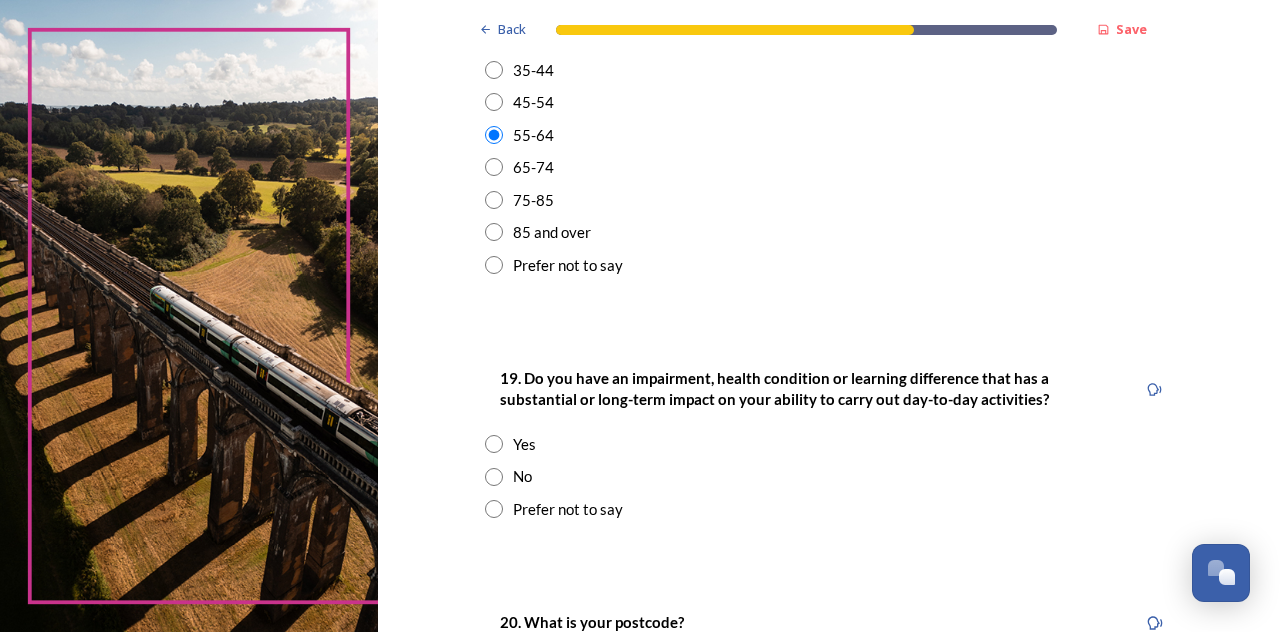 click on "No" at bounding box center (522, 476) 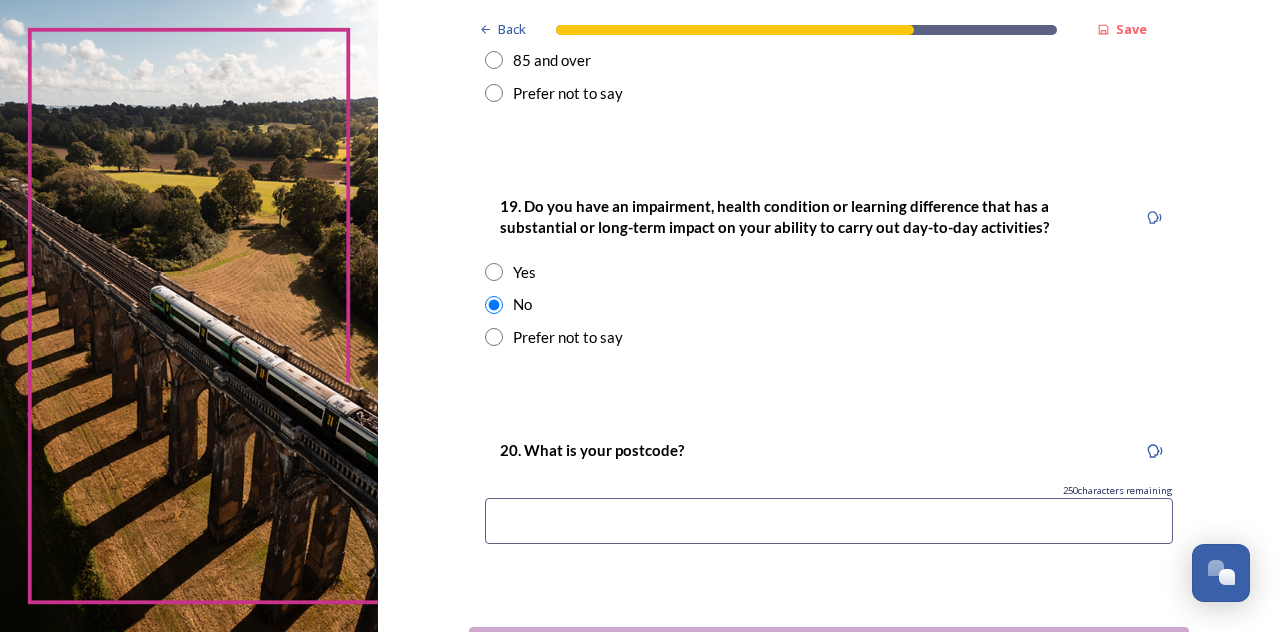 scroll, scrollTop: 943, scrollLeft: 0, axis: vertical 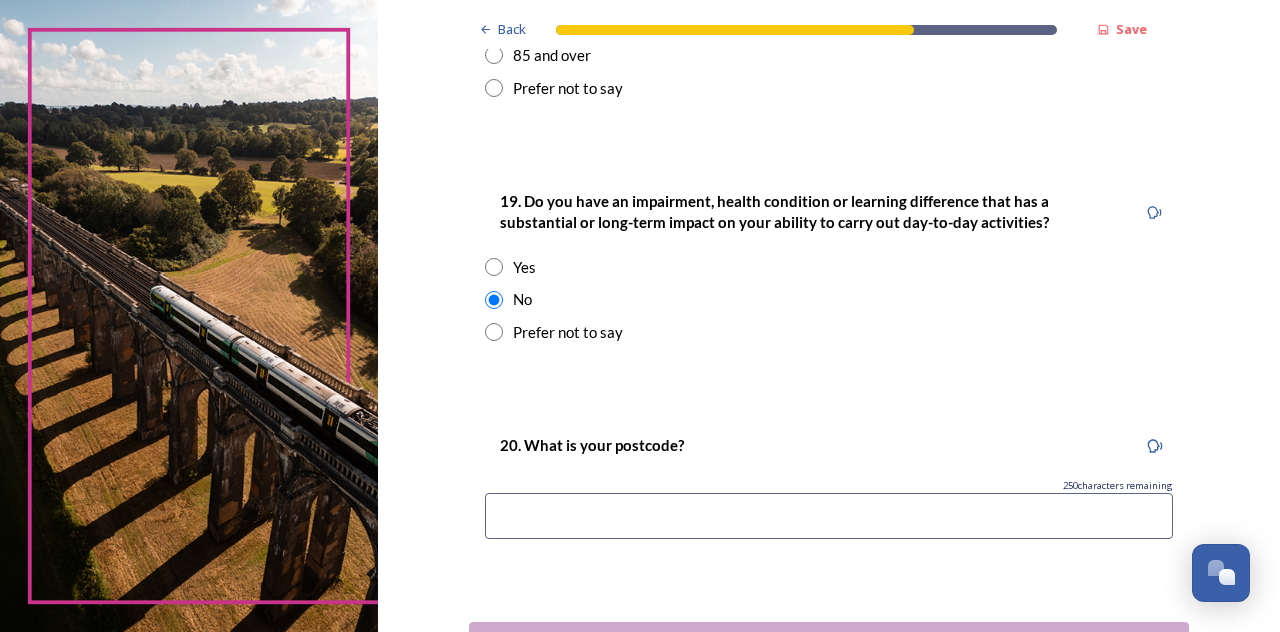 click at bounding box center (829, 516) 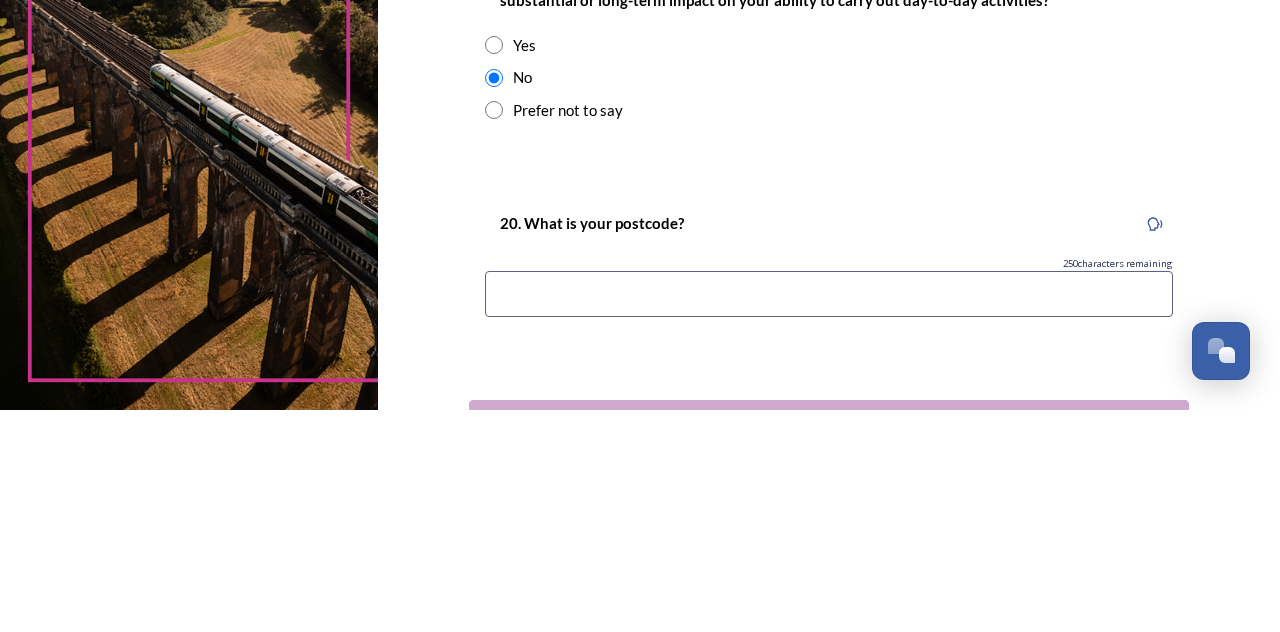 scroll, scrollTop: 48, scrollLeft: 0, axis: vertical 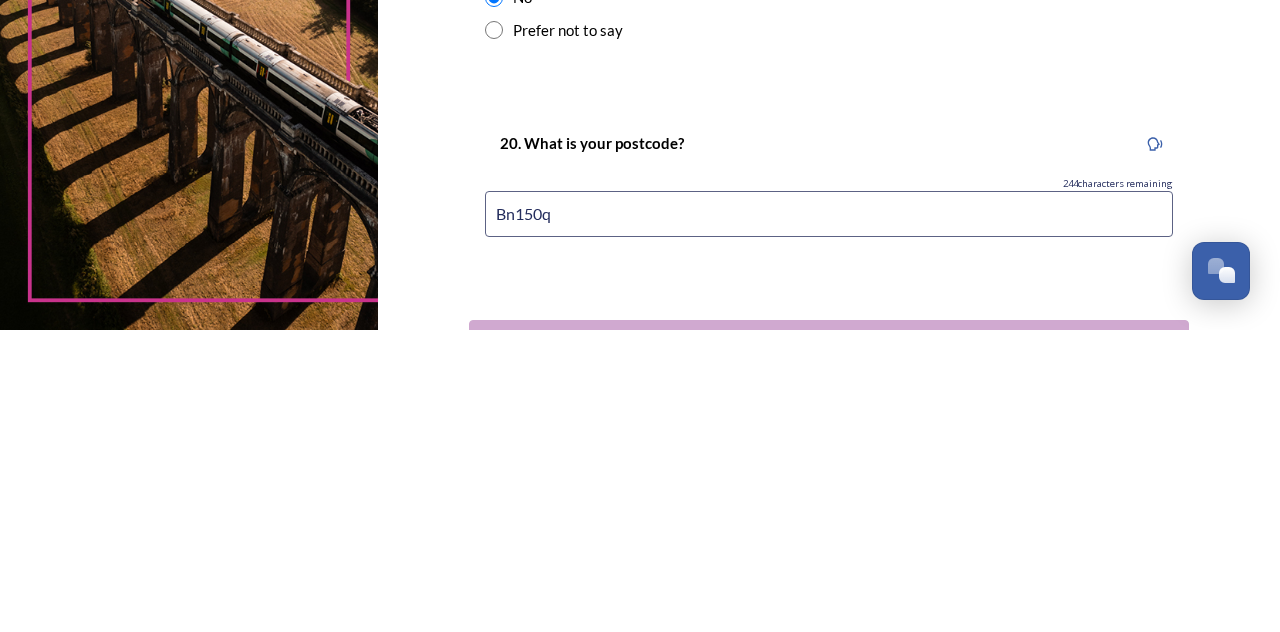 type on "Bn150qw" 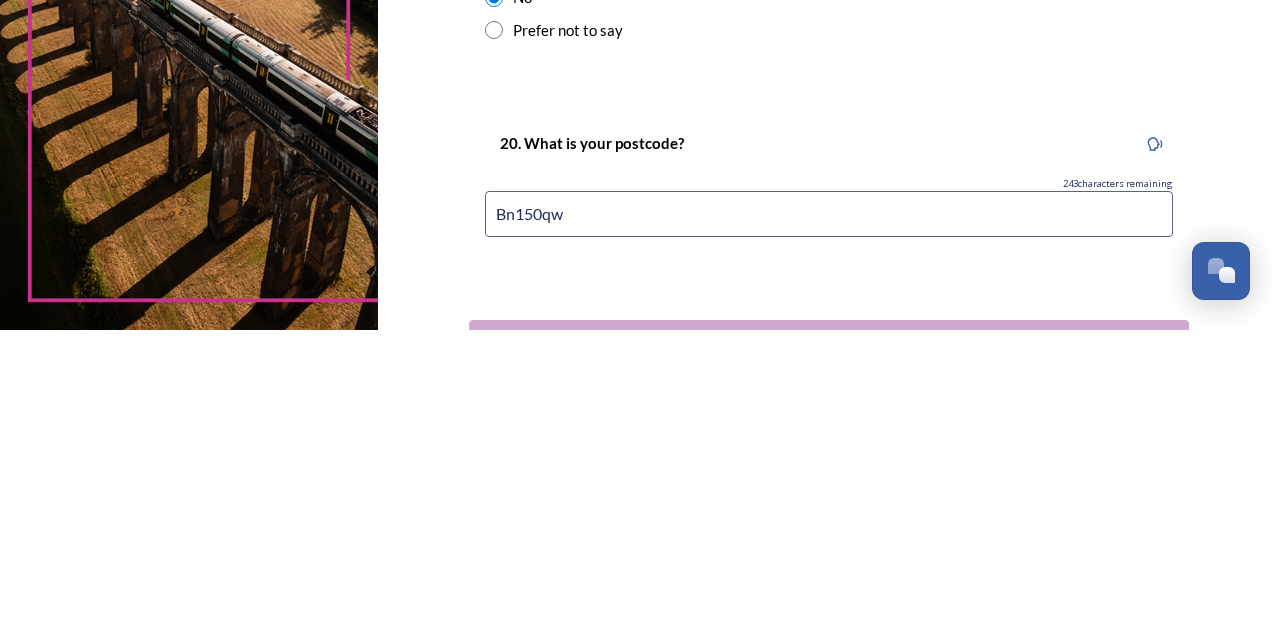 scroll, scrollTop: 1000, scrollLeft: 0, axis: vertical 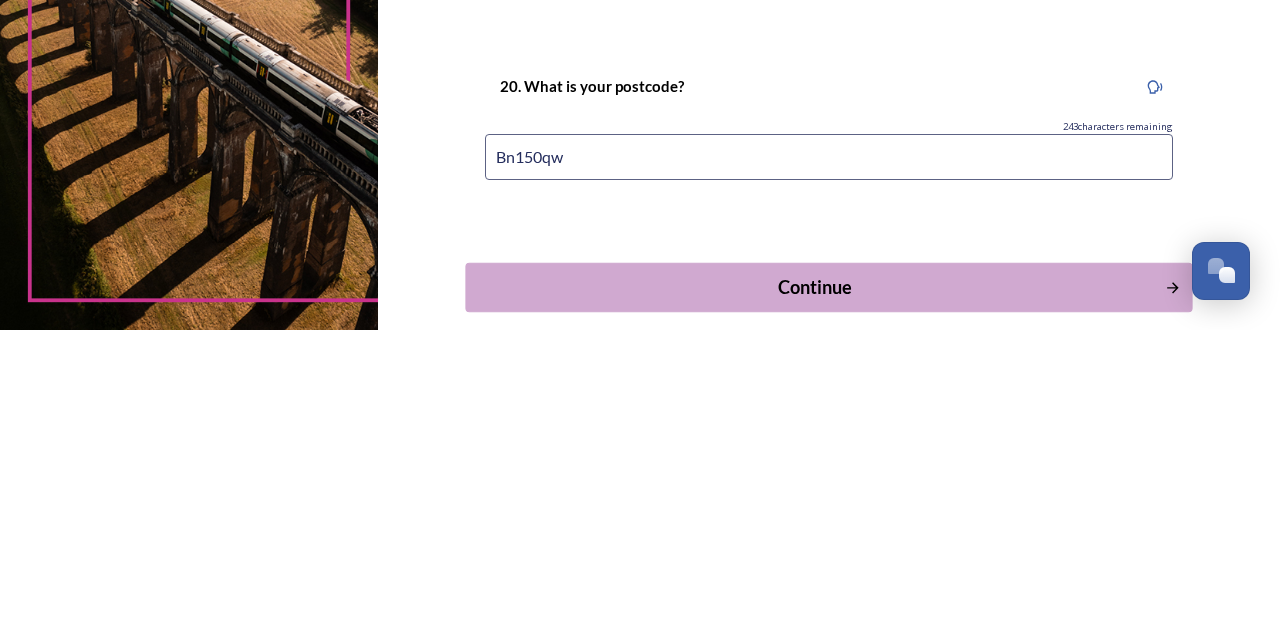 click on "Continue" at bounding box center (814, 589) 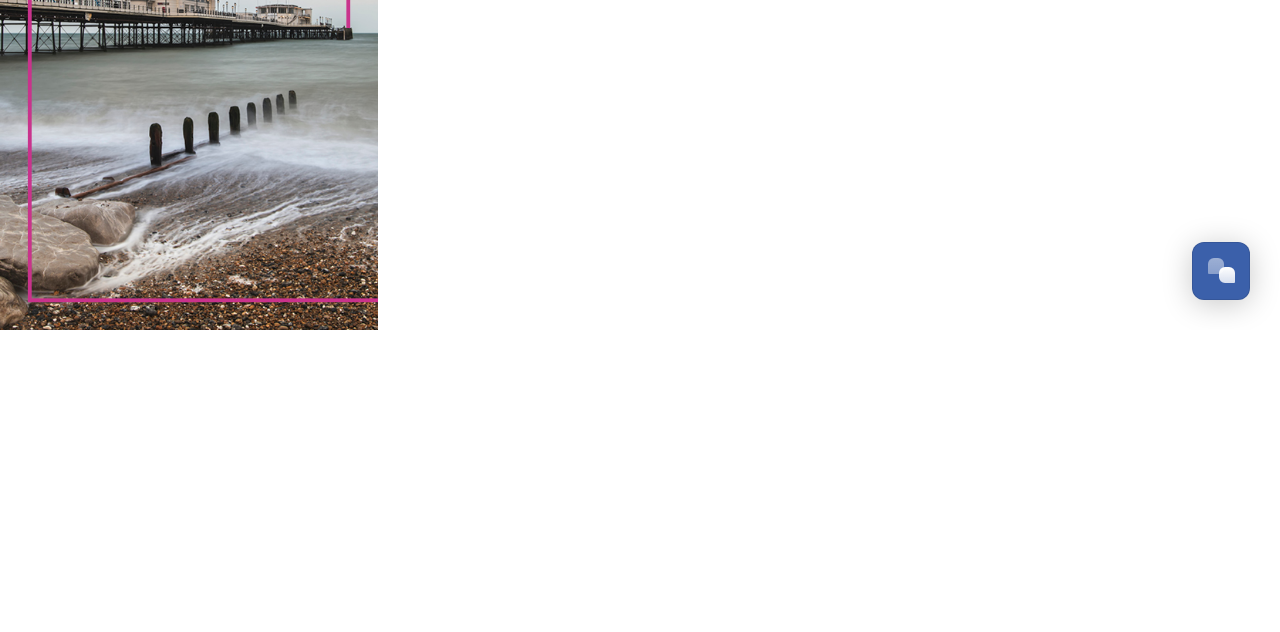 scroll, scrollTop: 0, scrollLeft: 0, axis: both 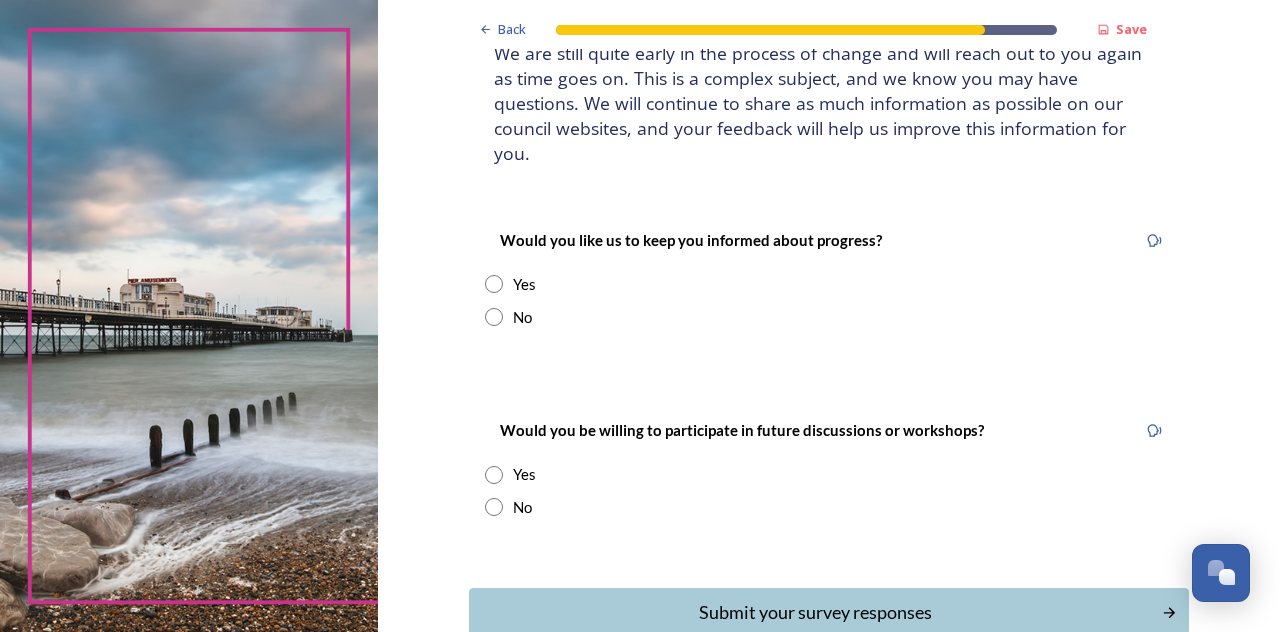click at bounding box center (494, 284) 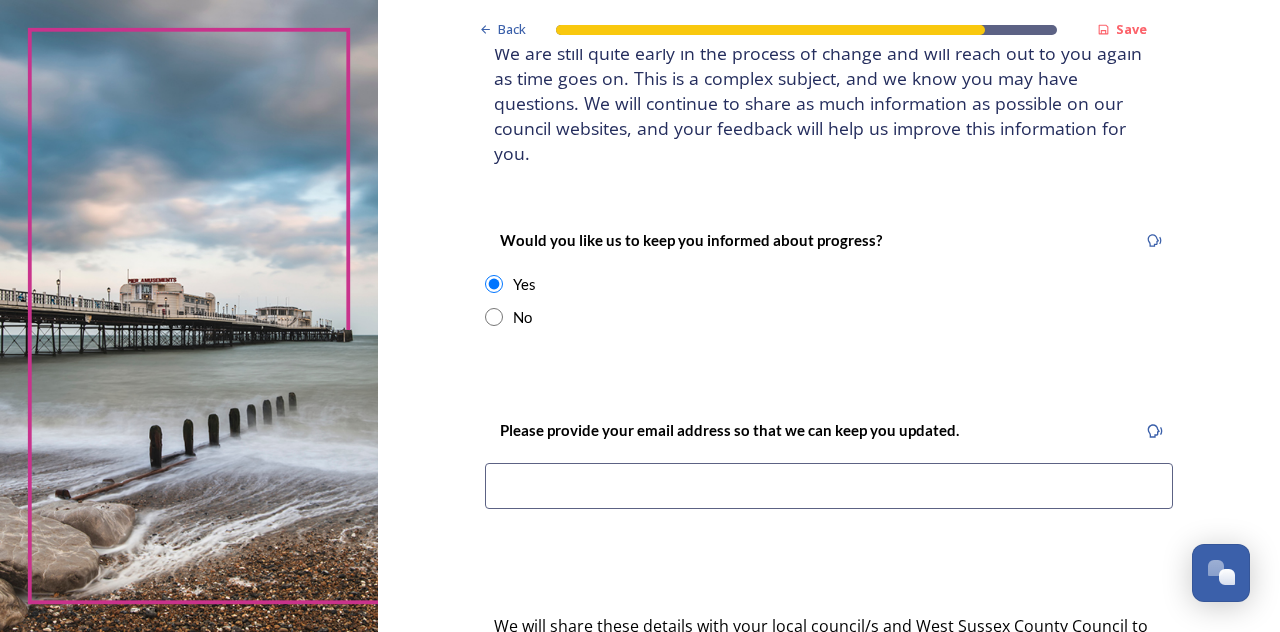 click at bounding box center (829, 486) 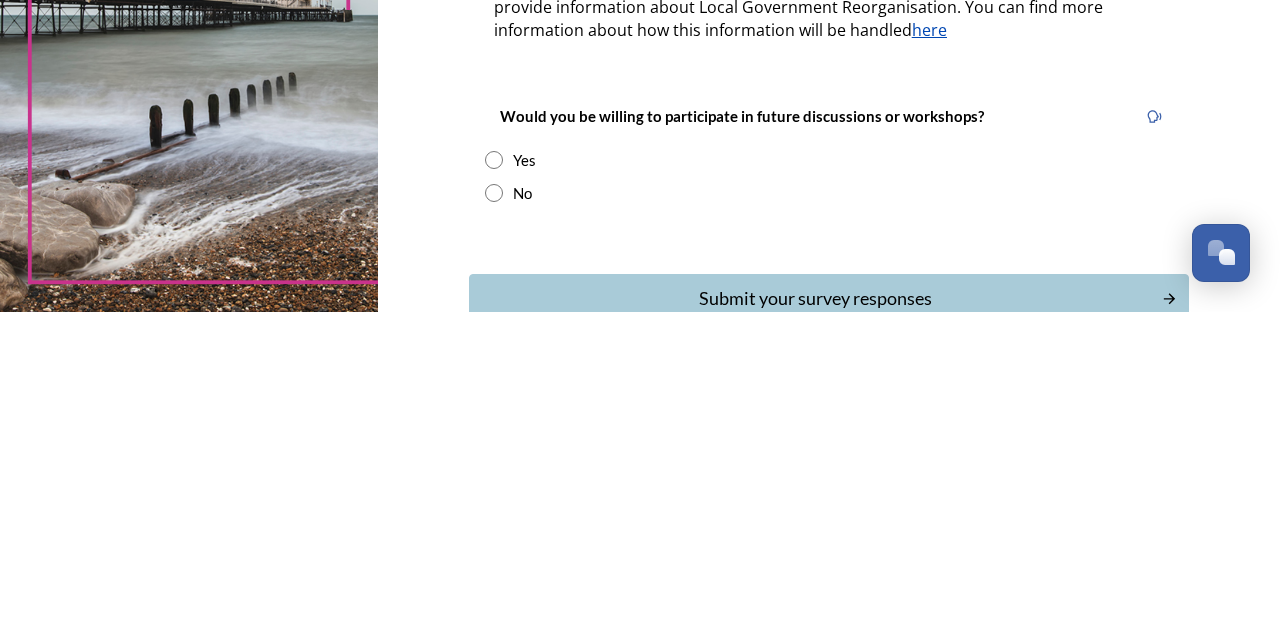 scroll, scrollTop: 478, scrollLeft: 0, axis: vertical 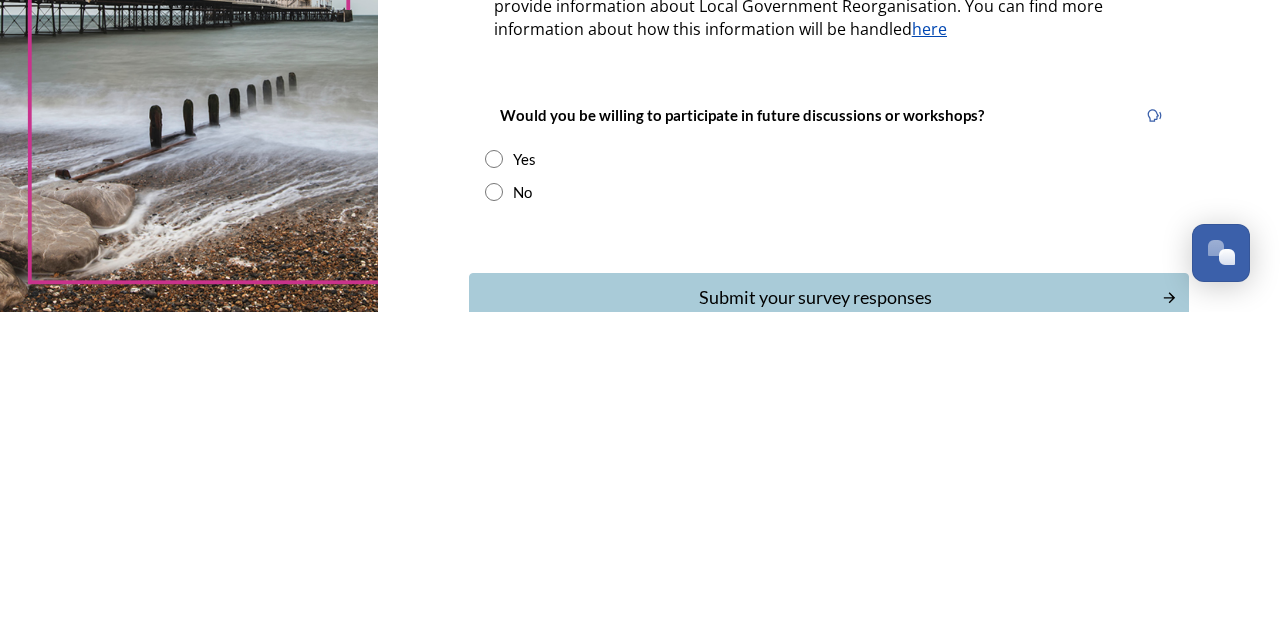 type on "[EMAIL_ADDRESS][DOMAIN_NAME]" 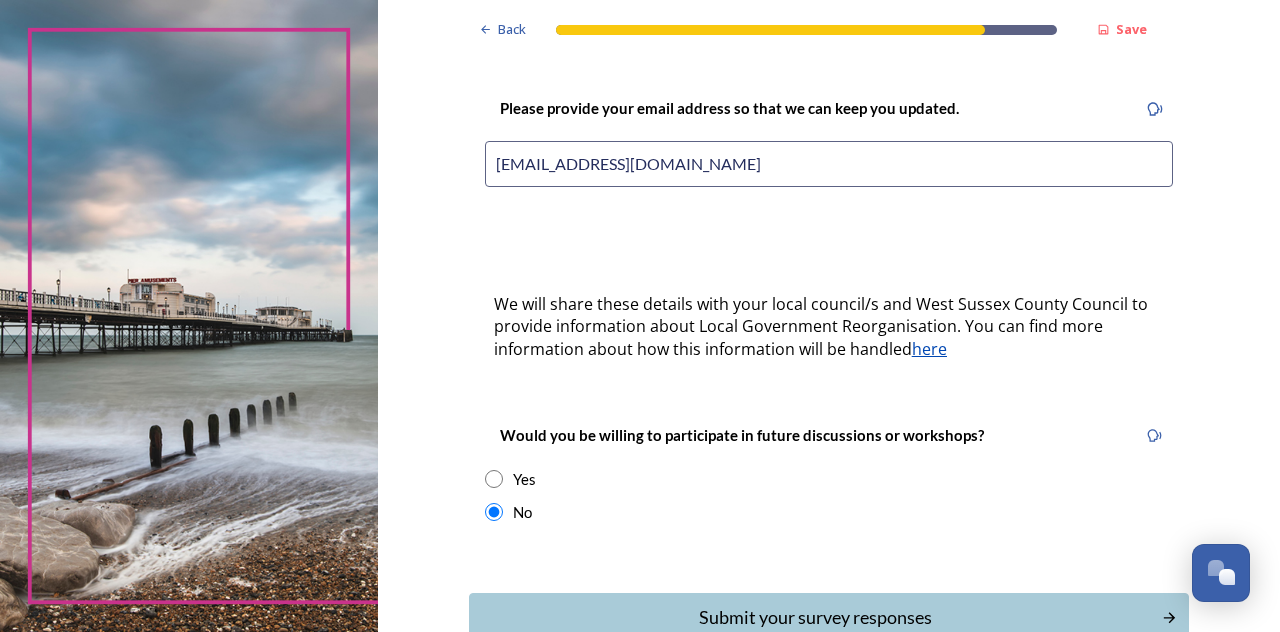 scroll, scrollTop: 482, scrollLeft: 0, axis: vertical 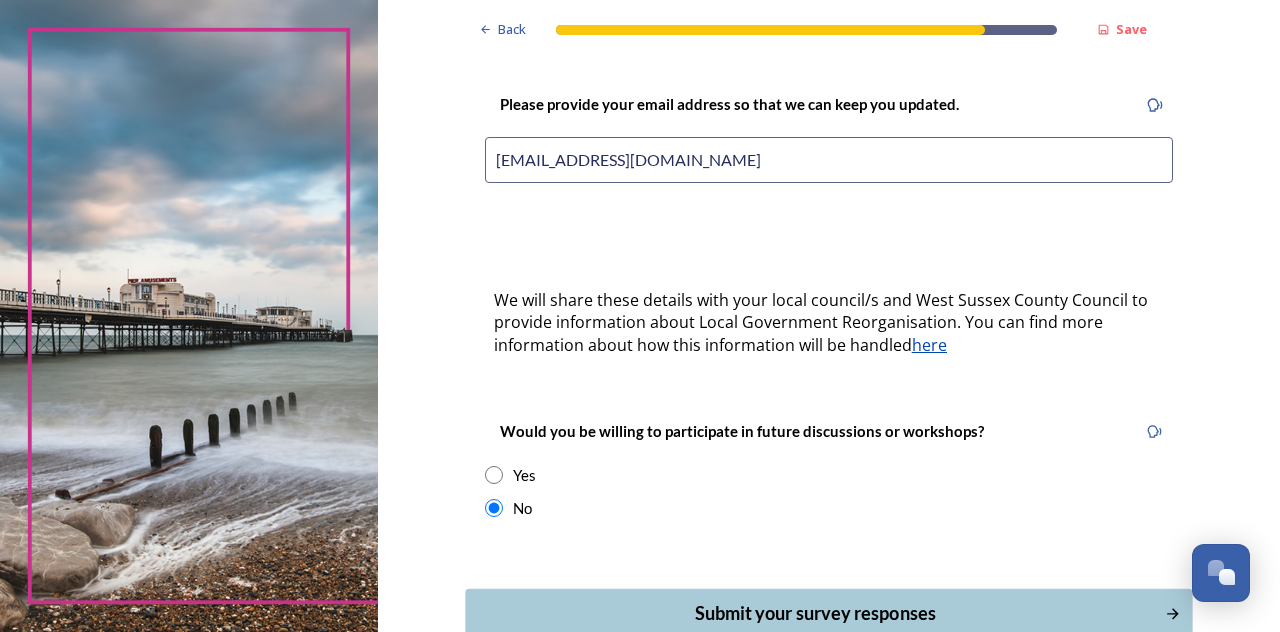 click on "Submit your survey responses" at bounding box center [828, 613] 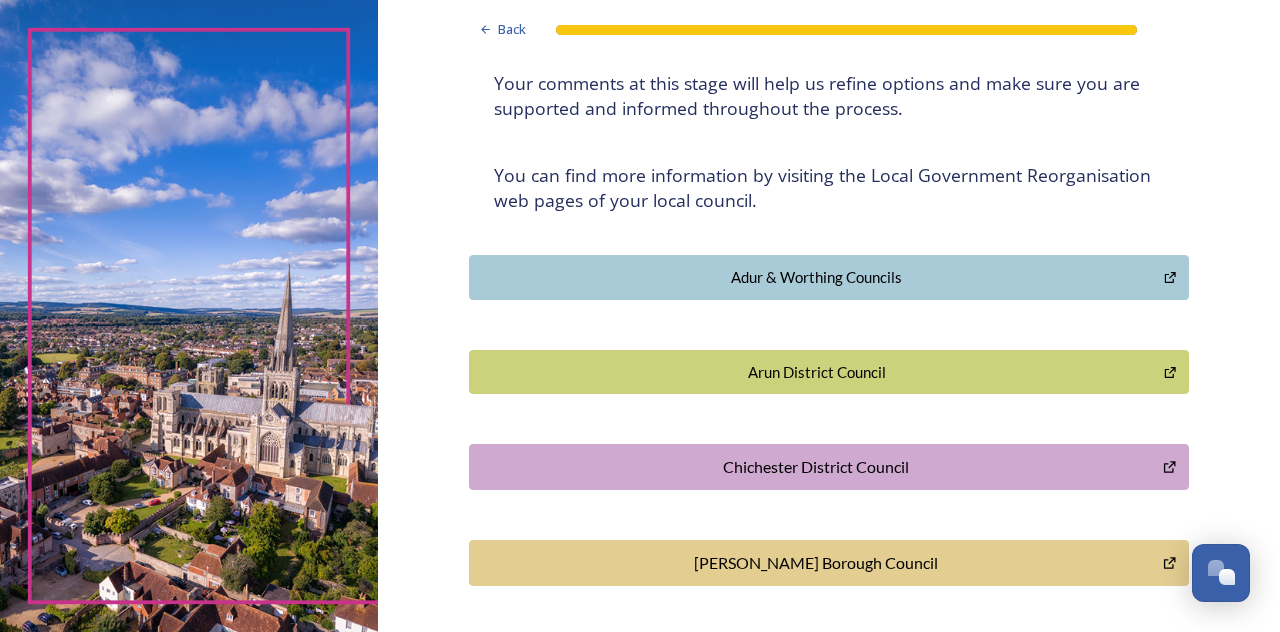 scroll, scrollTop: 284, scrollLeft: 0, axis: vertical 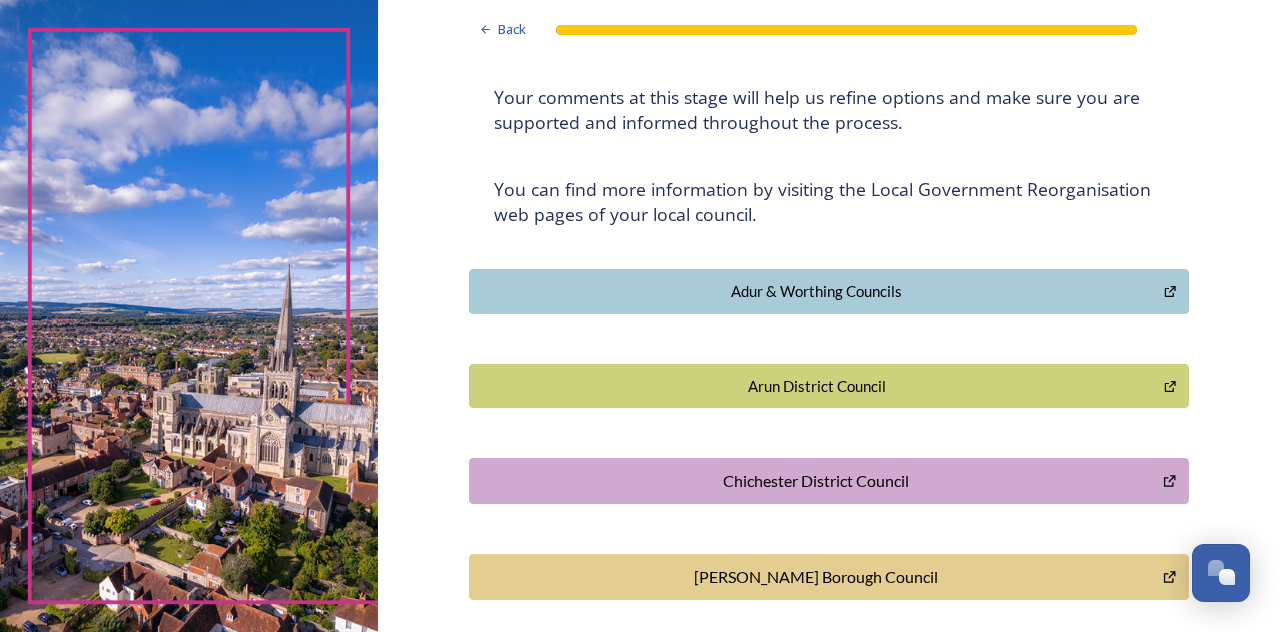 click on "Adur & Worthing Councils" at bounding box center (817, 291) 